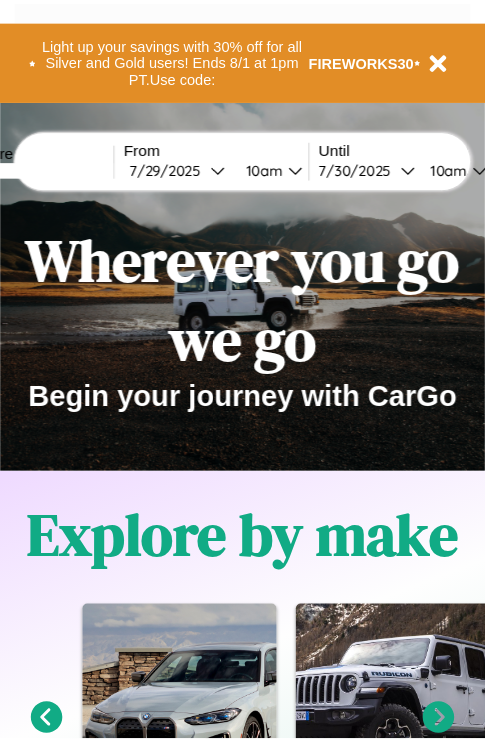 scroll, scrollTop: 0, scrollLeft: 0, axis: both 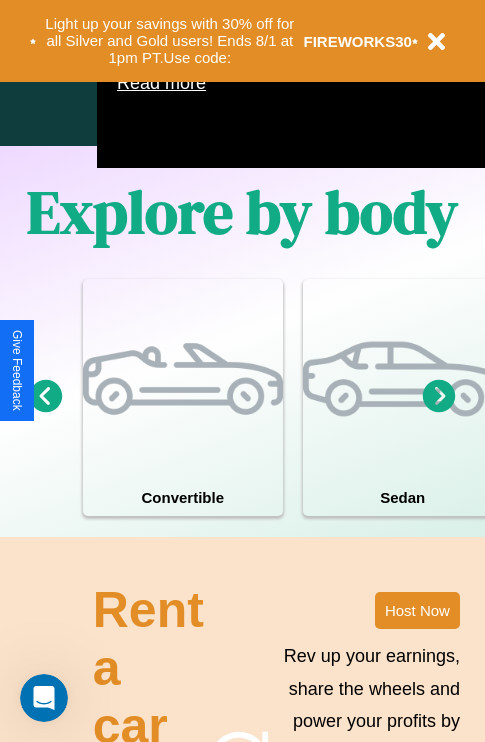 click 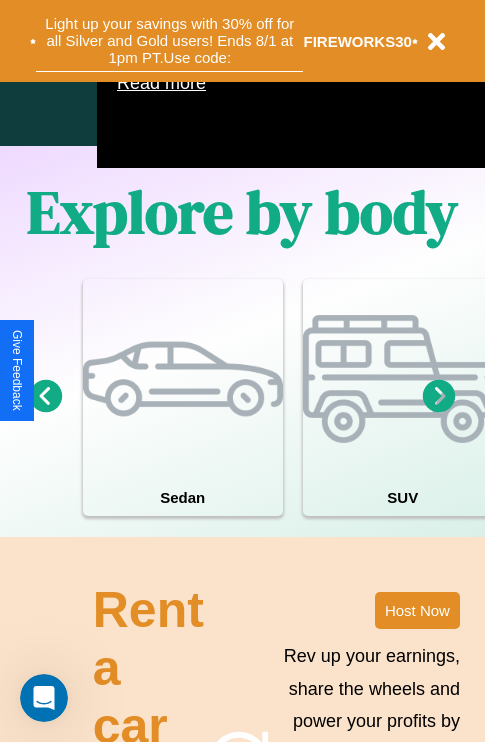 click on "Light up your savings with 30% off for all Silver and Gold users! Ends 8/1 at 1pm PT.  Use code:" at bounding box center (169, 41) 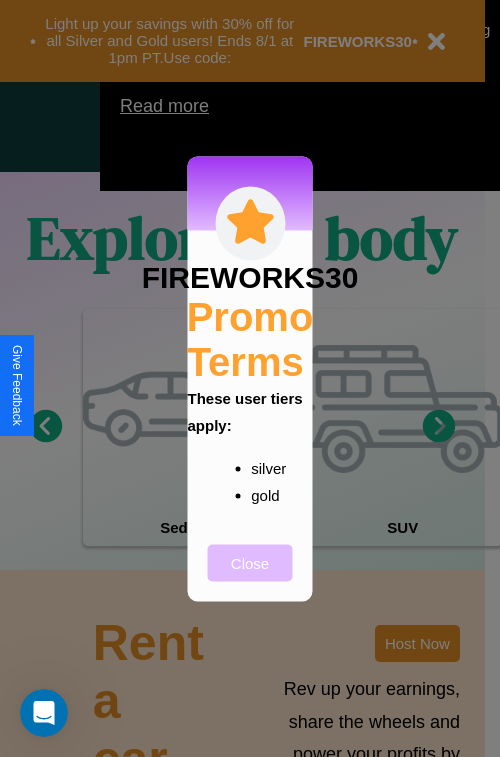 click on "Close" at bounding box center [250, 562] 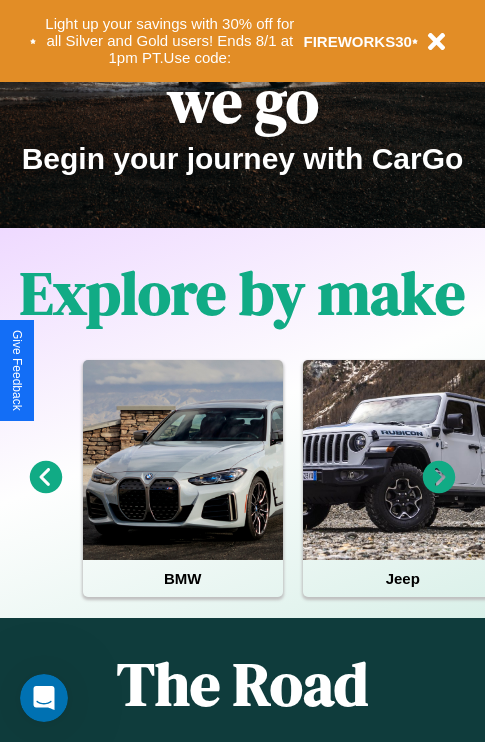 scroll, scrollTop: 0, scrollLeft: 0, axis: both 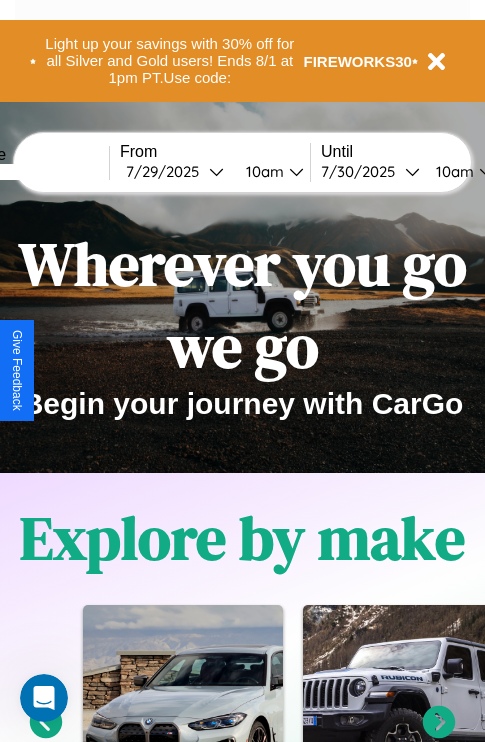 click at bounding box center [34, 172] 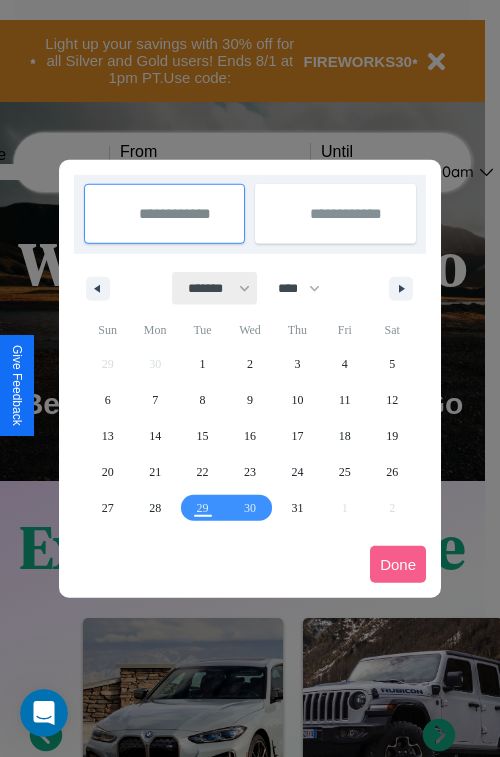 click on "******* ******** ***** ***** *** **** **** ****** ********* ******* ******** ********" at bounding box center (215, 288) 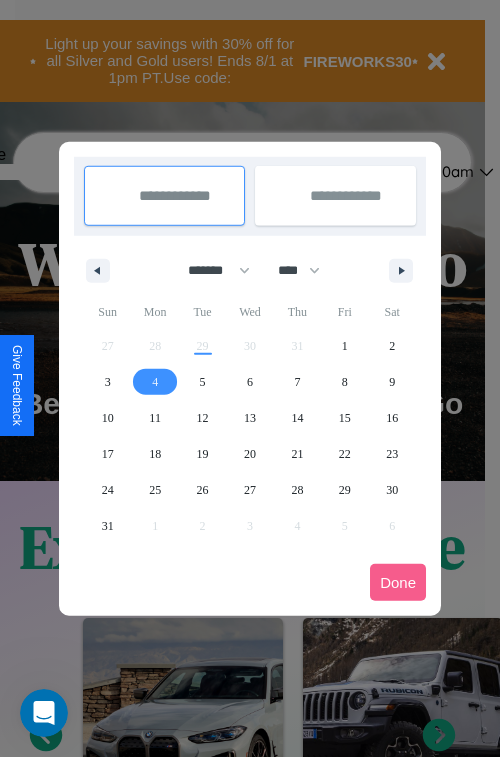 click on "4" at bounding box center [155, 382] 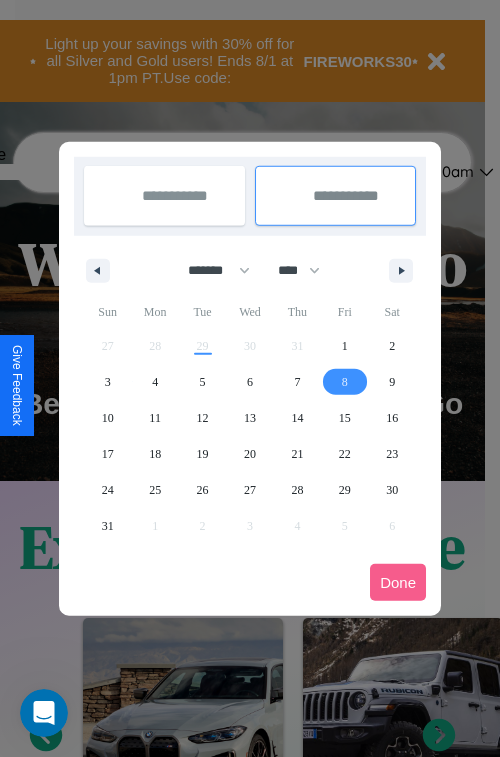 click on "8" at bounding box center (345, 382) 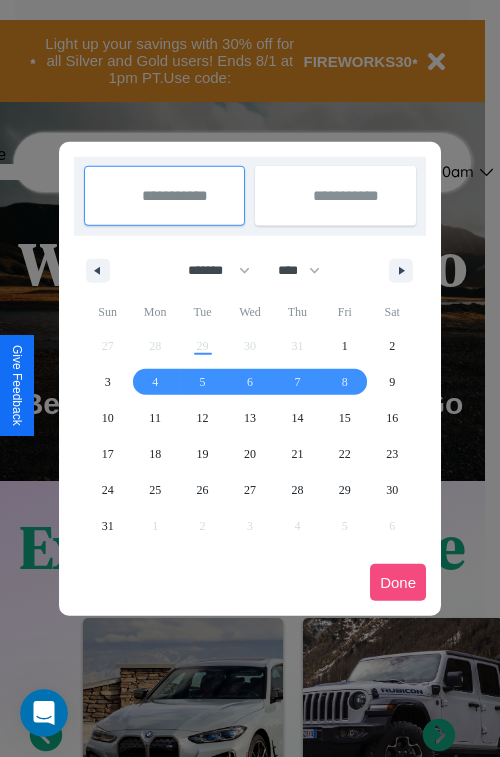 click on "Done" at bounding box center (398, 582) 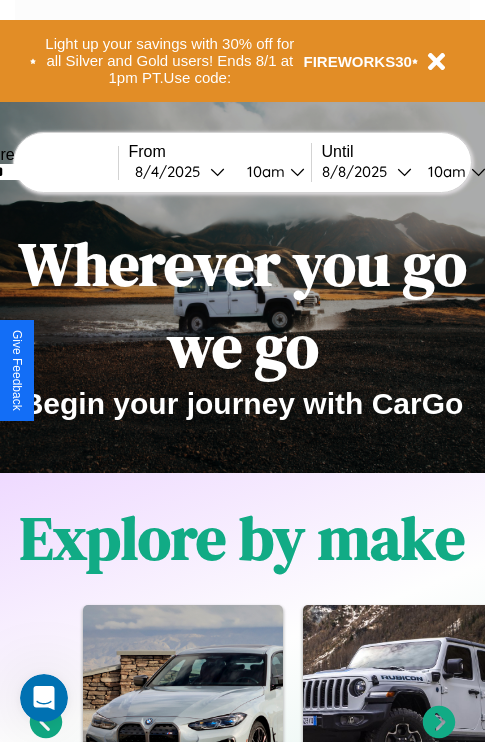 scroll, scrollTop: 0, scrollLeft: 68, axis: horizontal 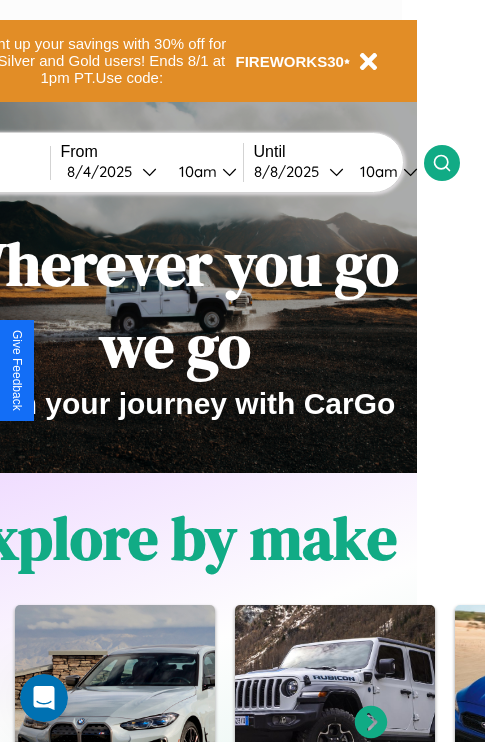 click 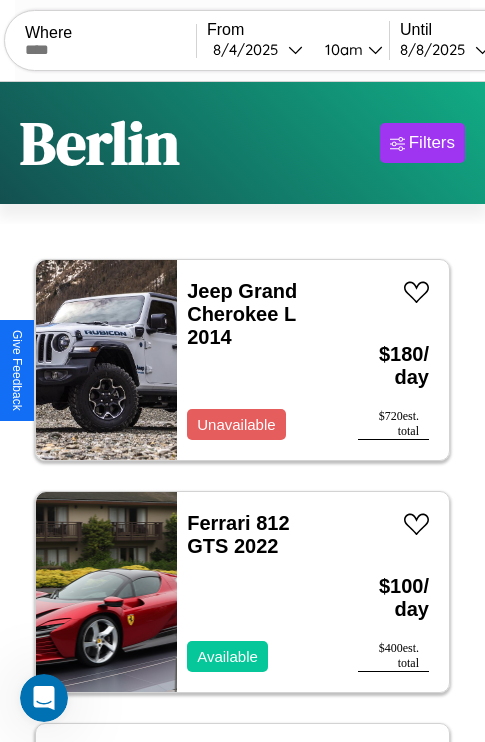 scroll, scrollTop: 66, scrollLeft: 0, axis: vertical 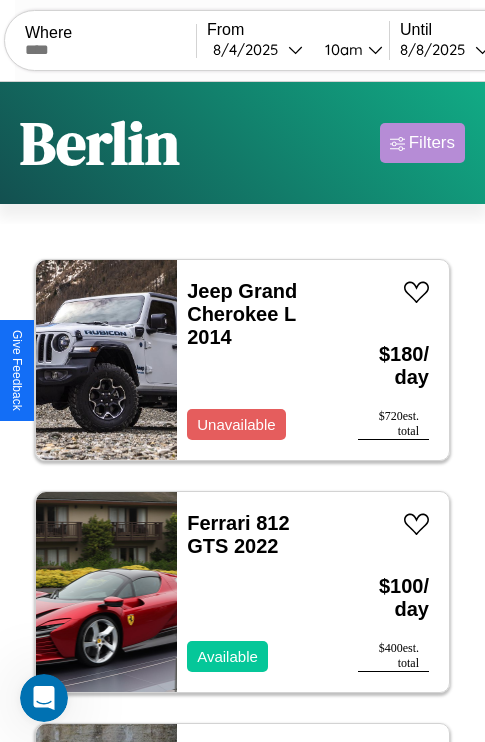 click on "Filters" at bounding box center (432, 143) 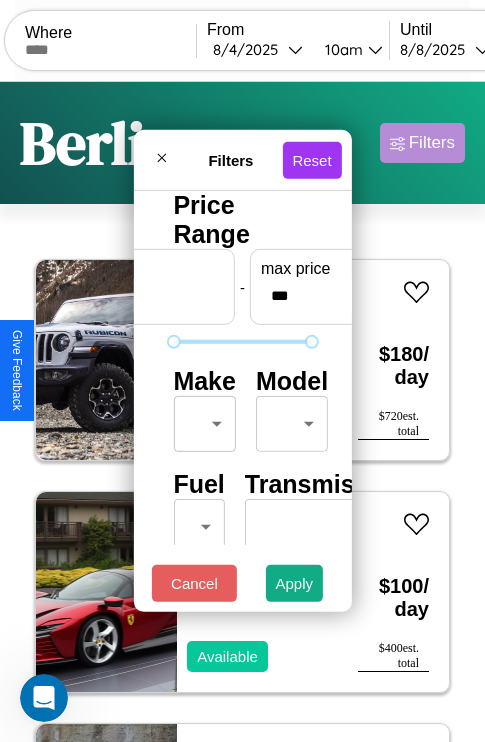 scroll, scrollTop: 162, scrollLeft: 63, axis: both 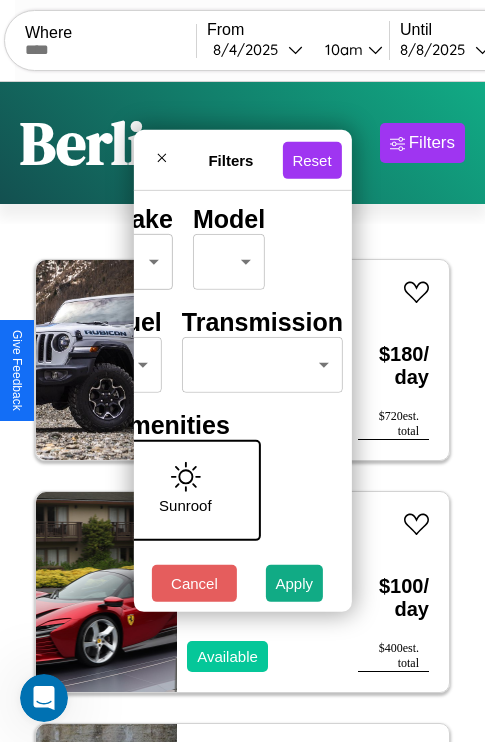 click on "CarGo Where From [DATE] [TIME] Until [DATE] [TIME] Become a Host Login Sign Up [CITY] Filters 33  cars in this area These cars can be picked up in this city. Jeep   Grand Cherokee L   2014 Unavailable $ 180  / day $ 720  est. total Ferrari   812 GTS   2022 Available $ 100  / day $ 400  est. total Audi   4000   2014 Unavailable $ 150  / day $ 600  est. total Toyota   Sienna   2016 Available $ 110  / day $ 440  est. total Lincoln   Continental   2020 Available $ 70  / day $ 280  est. total Mazda   CX-50   2016 Available $ 50  / day $ 200  est. total BMW   R 100   2017 Available $ 190  / day $ 760  est. total Hyundai   Elantra Touring   2018 Available $ 160  / day $ 640  est. total Lexus   ES   2022 Available $ 50  / day $ 200  est. total Chevrolet   Cutaway Van   2024 Available $ 50  / day $ 200  est. total Mercedes   L1013   2018 Unavailable $ 70  / day $ 280  est. total Kia   Optima   2021 Unavailable $ 50  / day $ 200  est. total Volkswagen   Jetta GLI   2021 Available $ 80  / day $ 320  est. total" at bounding box center [242, 412] 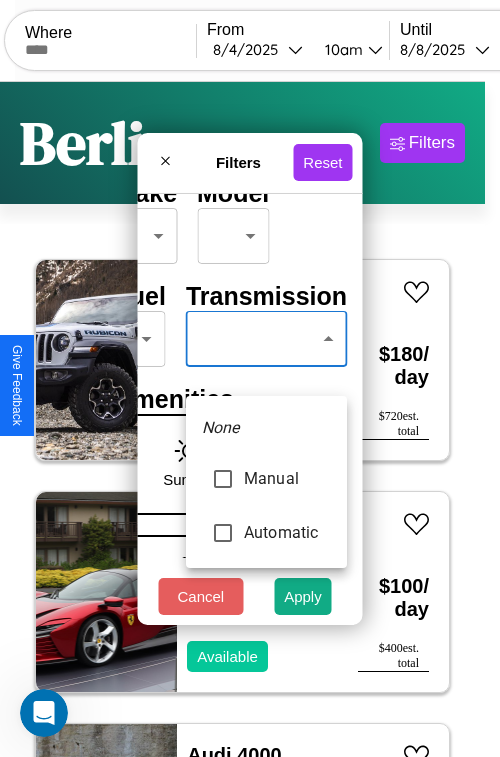 type on "*********" 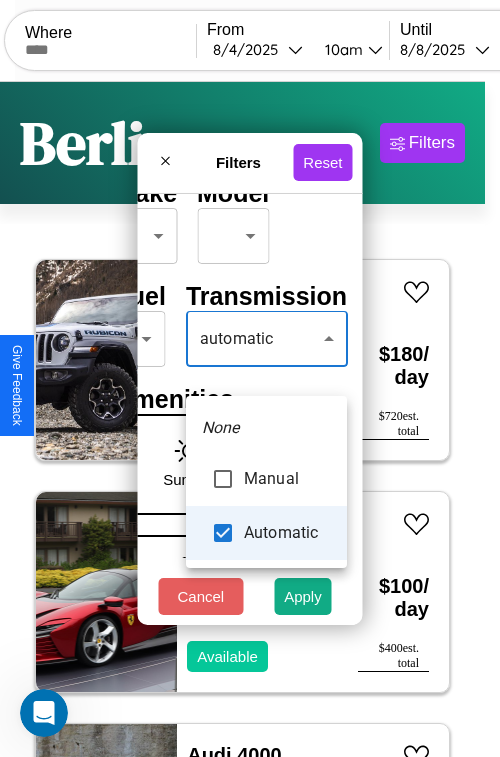 click at bounding box center [250, 378] 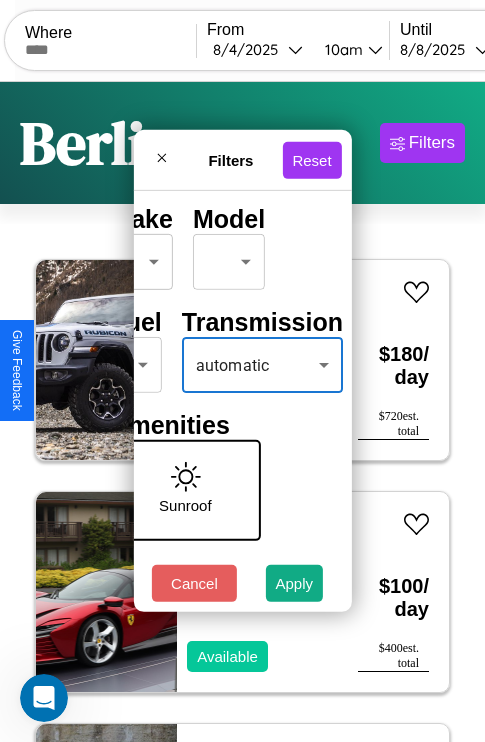 scroll, scrollTop: 0, scrollLeft: 124, axis: horizontal 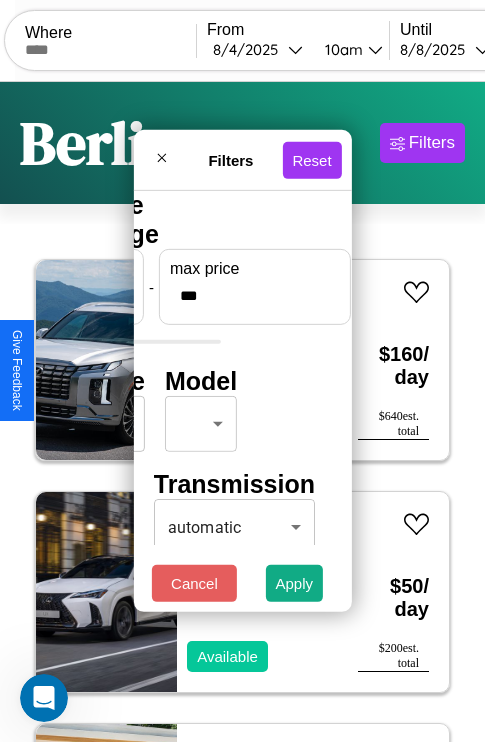 type on "***" 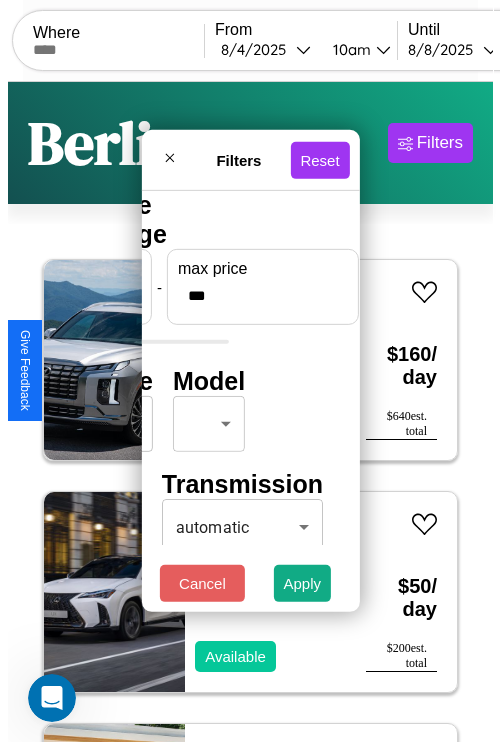scroll, scrollTop: 0, scrollLeft: 0, axis: both 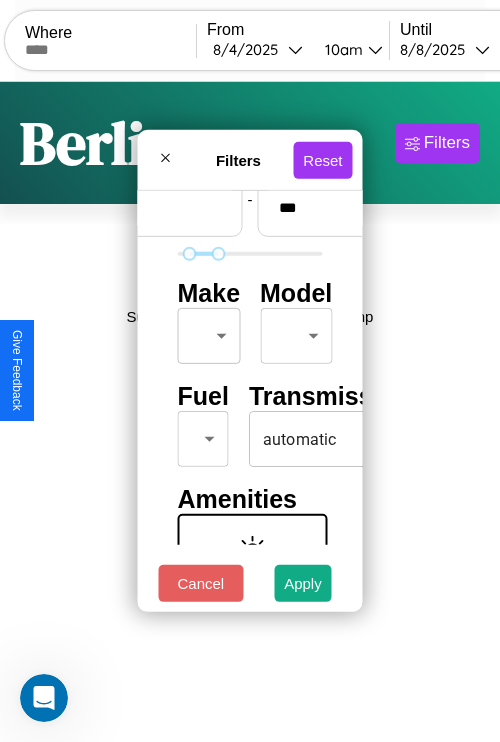 type on "**" 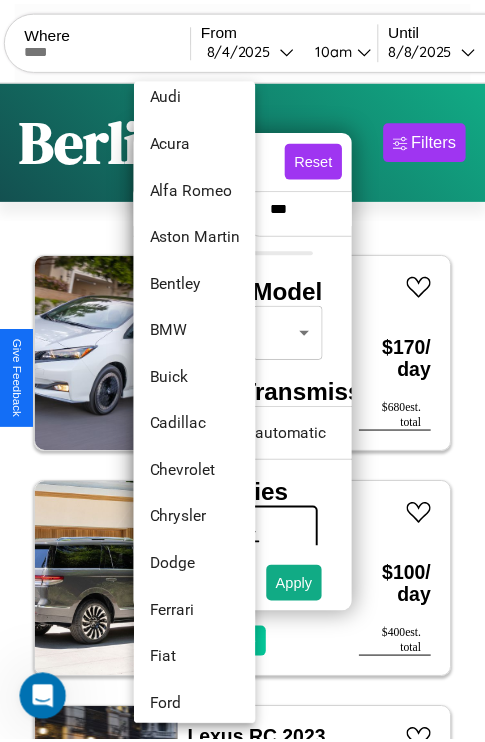 scroll, scrollTop: 86, scrollLeft: 0, axis: vertical 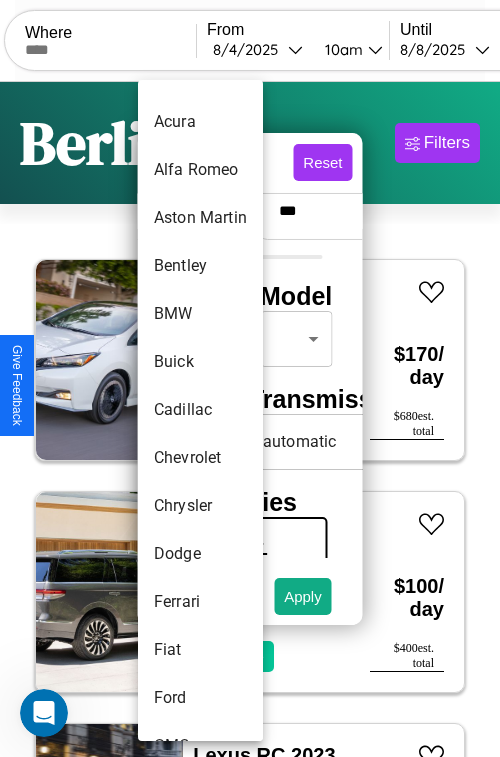 click on "Cadillac" at bounding box center (200, 410) 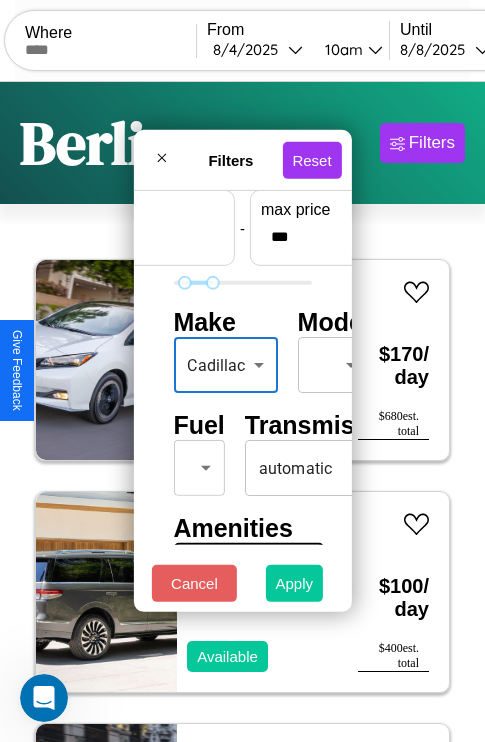 click on "Apply" at bounding box center [295, 583] 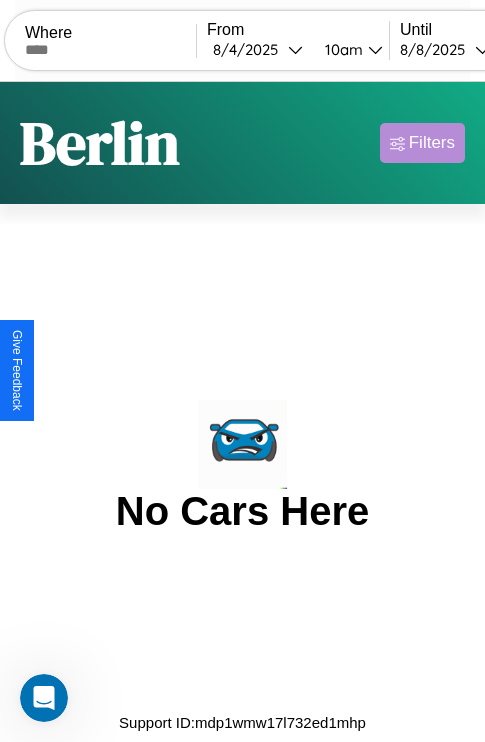 click on "Filters" at bounding box center (432, 143) 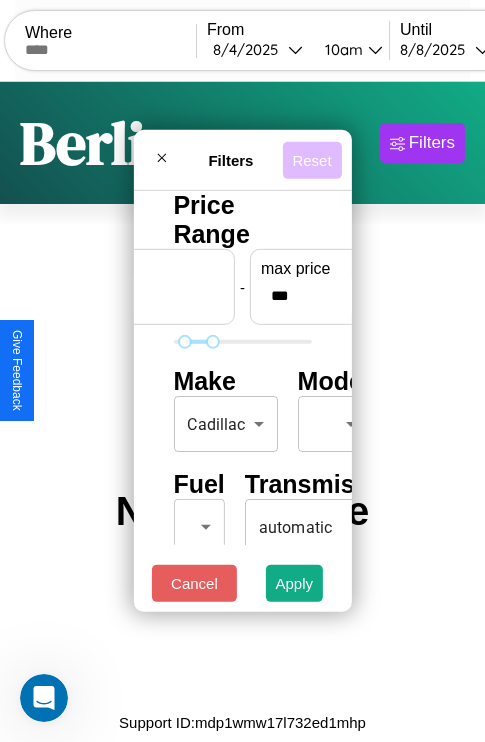 click on "Reset" at bounding box center [311, 159] 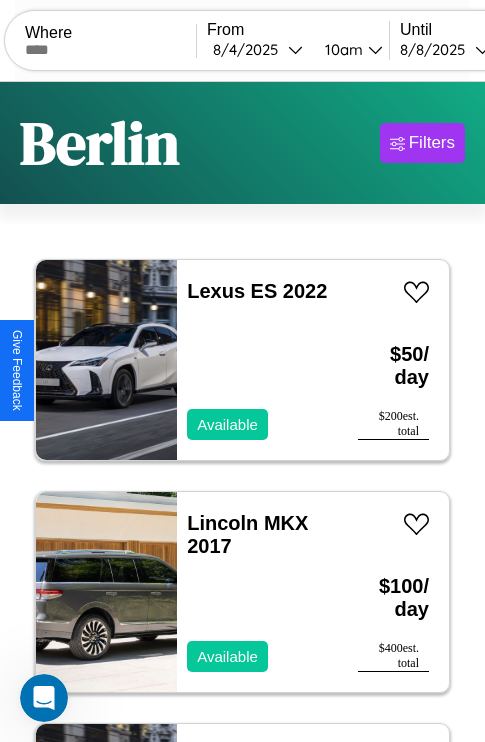 scroll, scrollTop: 79, scrollLeft: 0, axis: vertical 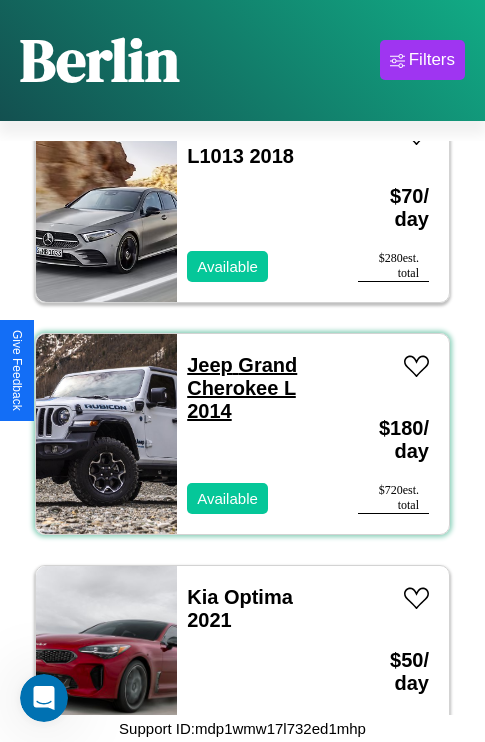 click on "Jeep   Grand Cherokee L   2014" at bounding box center [242, 388] 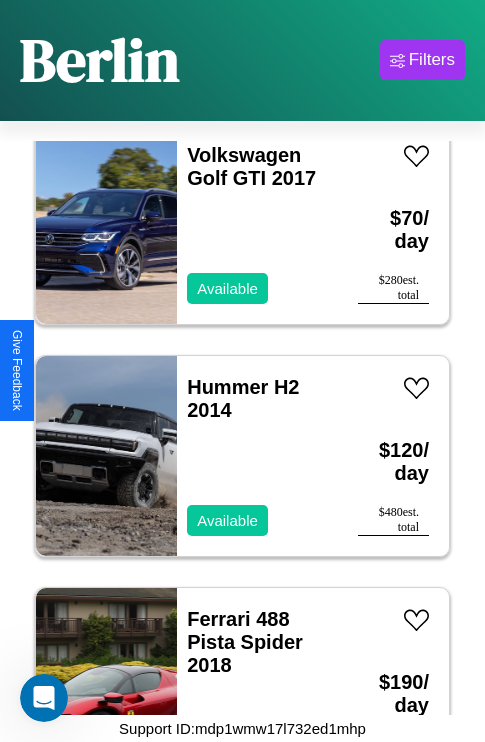 scroll, scrollTop: 6107, scrollLeft: 0, axis: vertical 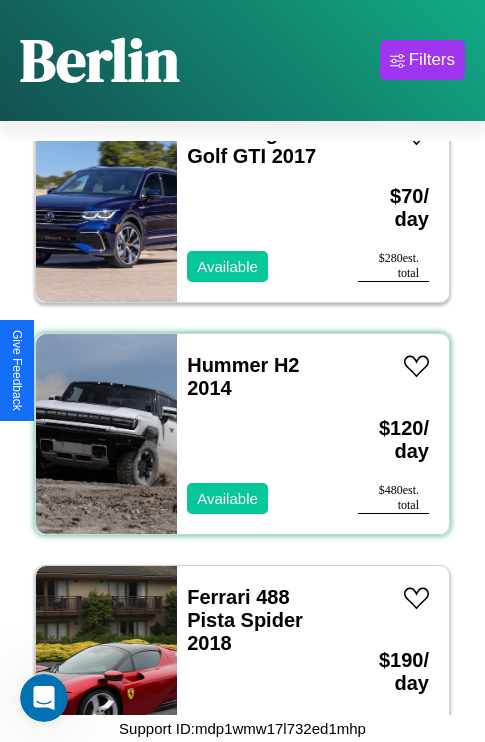 click on "Hummer   H2   2014 Available" at bounding box center (257, 434) 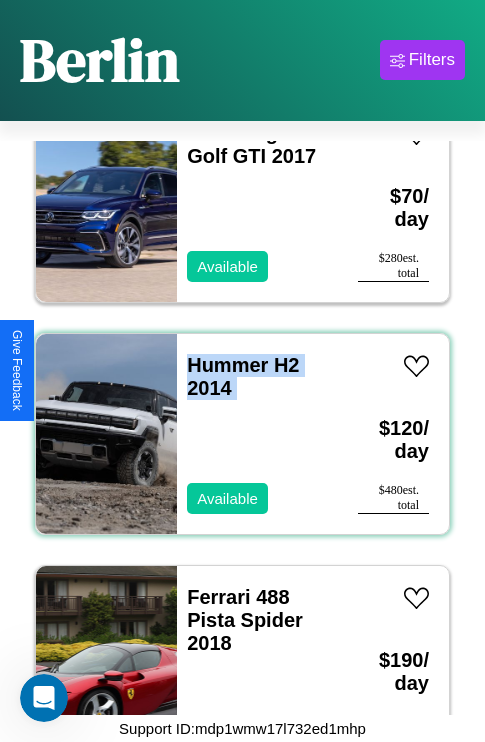 click on "Hummer   H2   2014 Available" at bounding box center (257, 434) 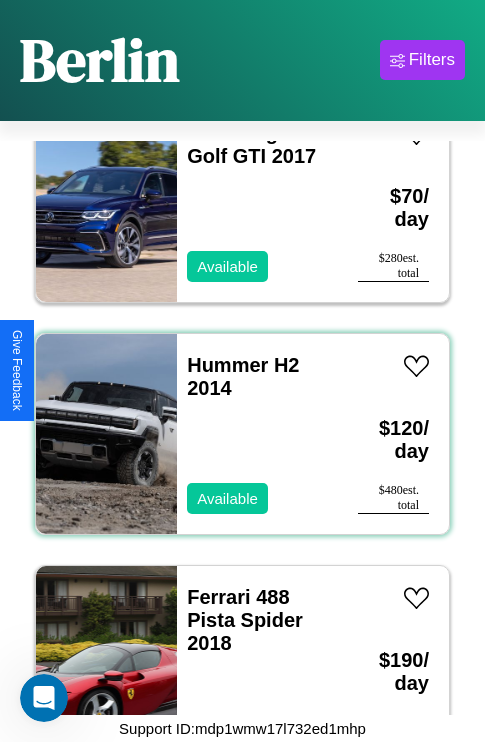 click on "Hummer   H2   2014 Available" at bounding box center [257, 434] 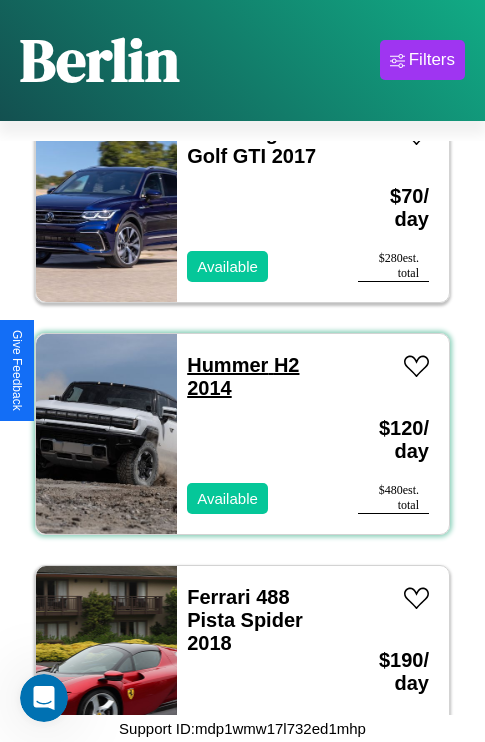 click on "Hummer   H2   2014" at bounding box center [243, 376] 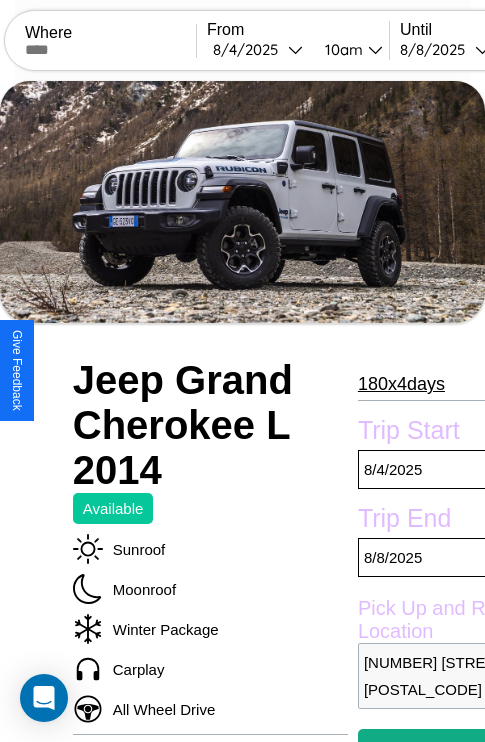 scroll, scrollTop: 13, scrollLeft: 0, axis: vertical 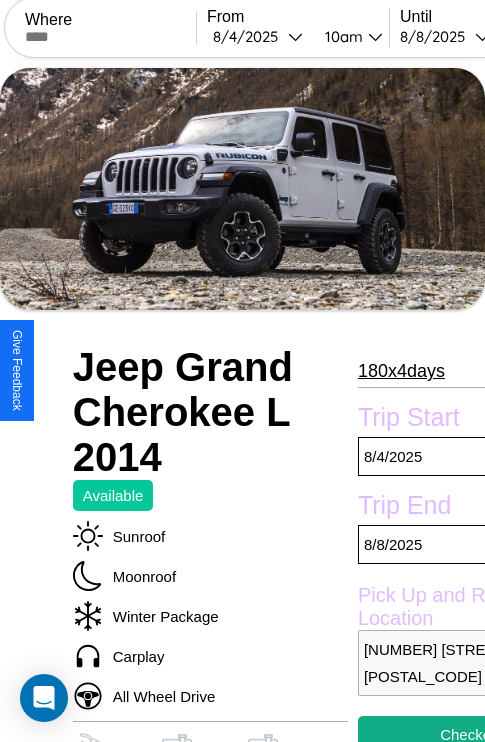 click on "[NUMBER] x [NUMBER] days" at bounding box center (401, 371) 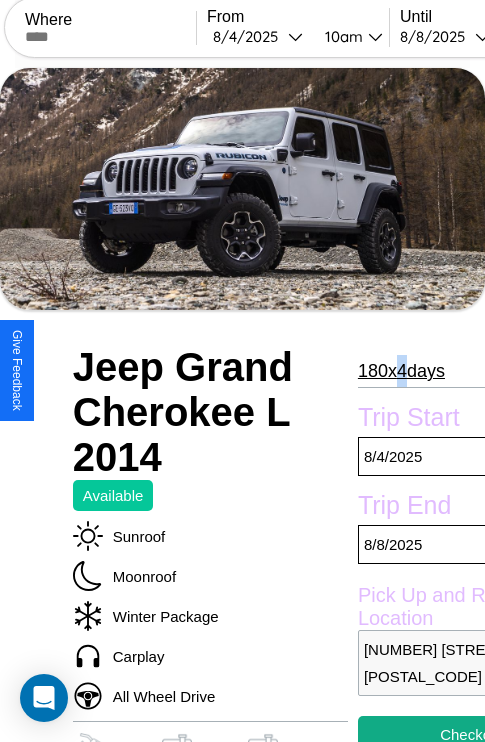 click on "180  x  4  days" at bounding box center (401, 371) 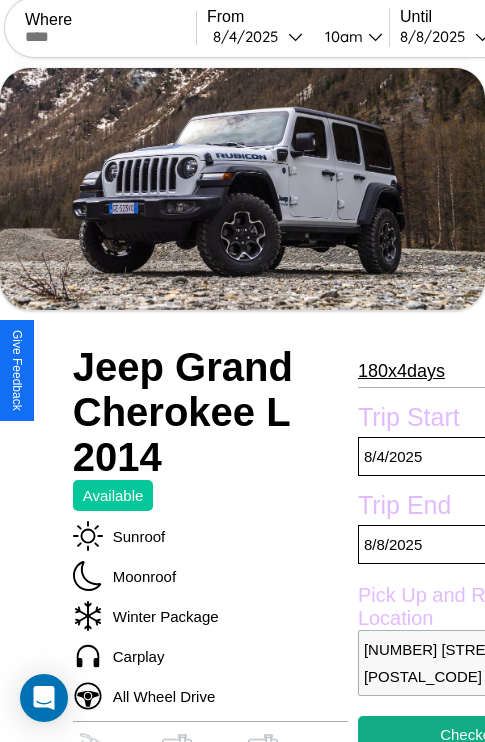 click on "180  x  4  days" at bounding box center (401, 371) 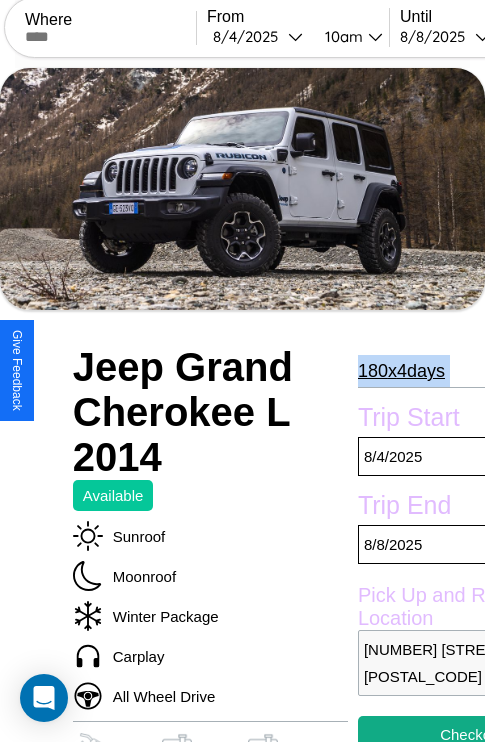 click on "180  x  4  days" at bounding box center [401, 371] 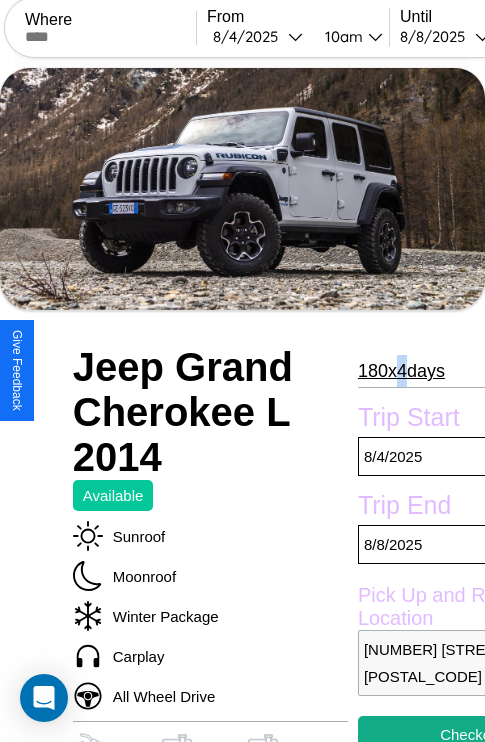click on "180  x  4  days" at bounding box center (401, 371) 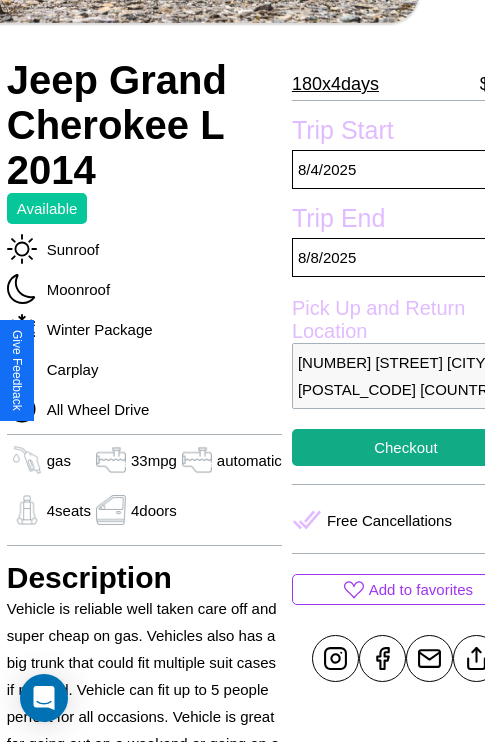 scroll, scrollTop: 377, scrollLeft: 84, axis: both 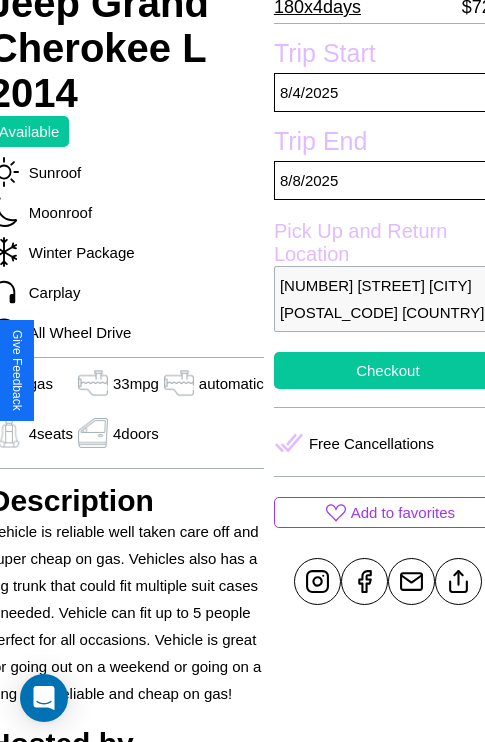 click on "Checkout" at bounding box center [388, 370] 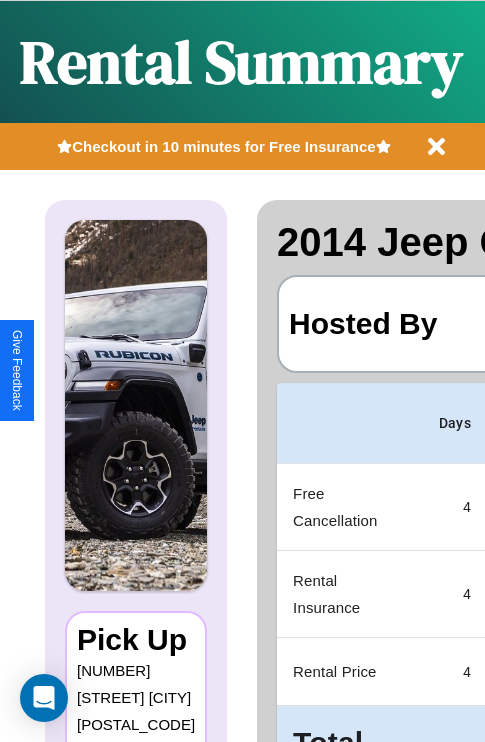 scroll, scrollTop: 0, scrollLeft: 378, axis: horizontal 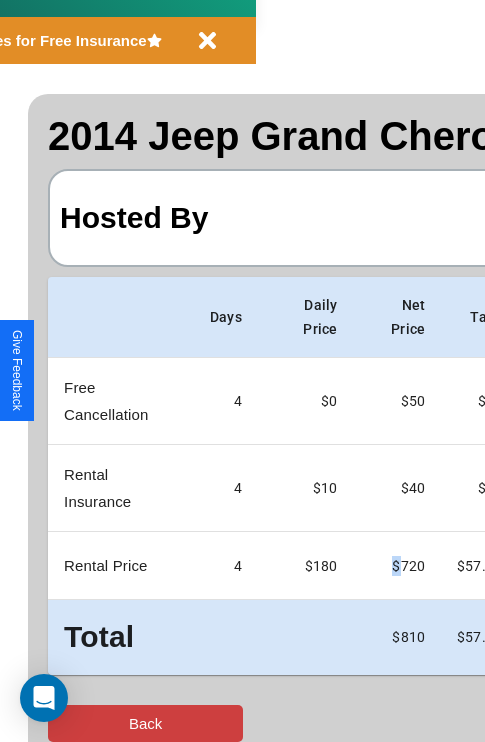 click on "Back" at bounding box center (145, 723) 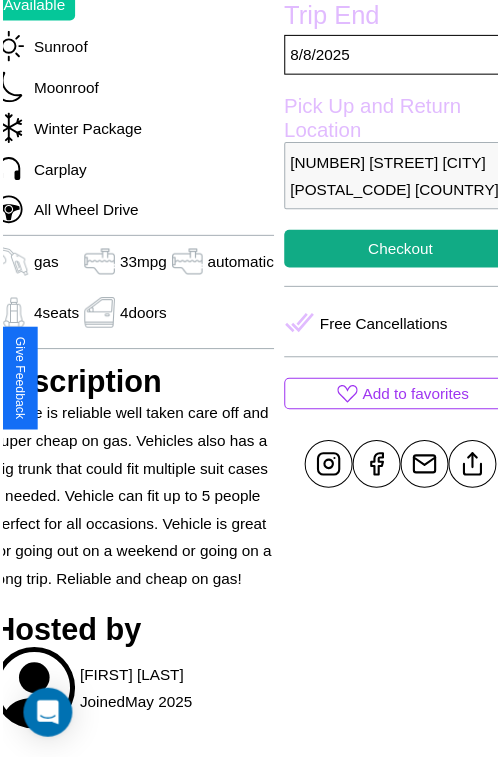 scroll, scrollTop: 519, scrollLeft: 84, axis: both 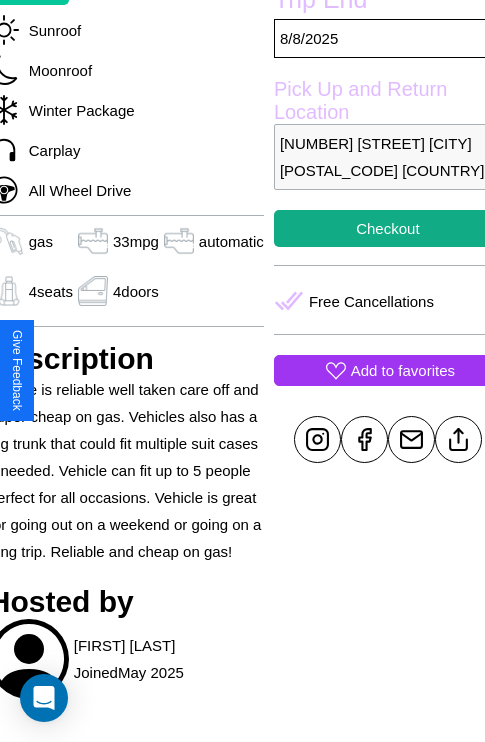 click on "Add to favorites" at bounding box center (403, 370) 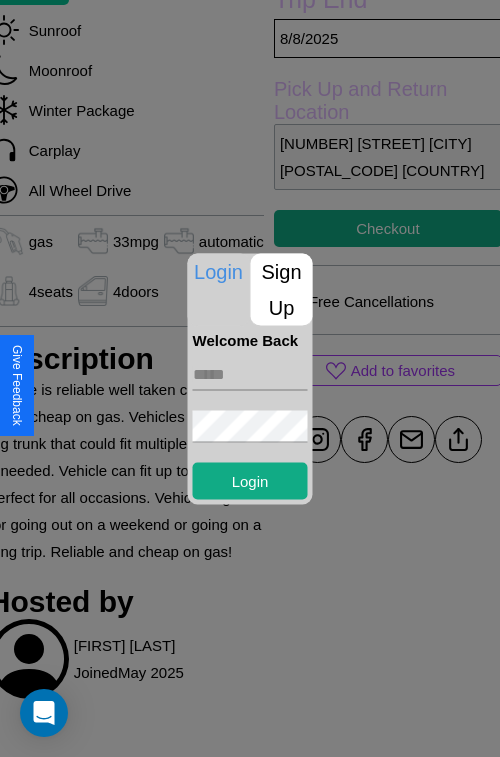 click on "Sign Up" at bounding box center [282, 289] 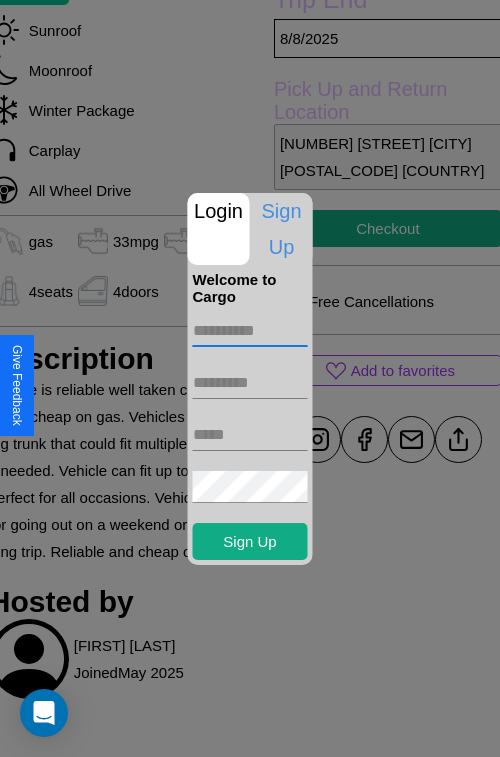 click at bounding box center [250, 331] 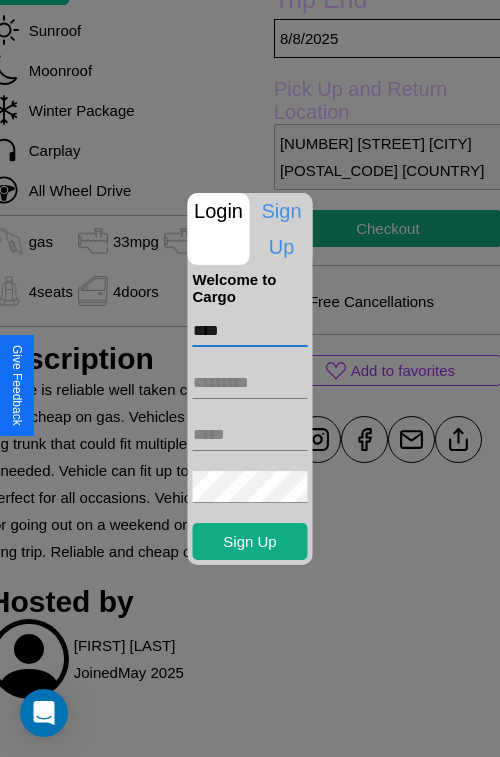 type on "****" 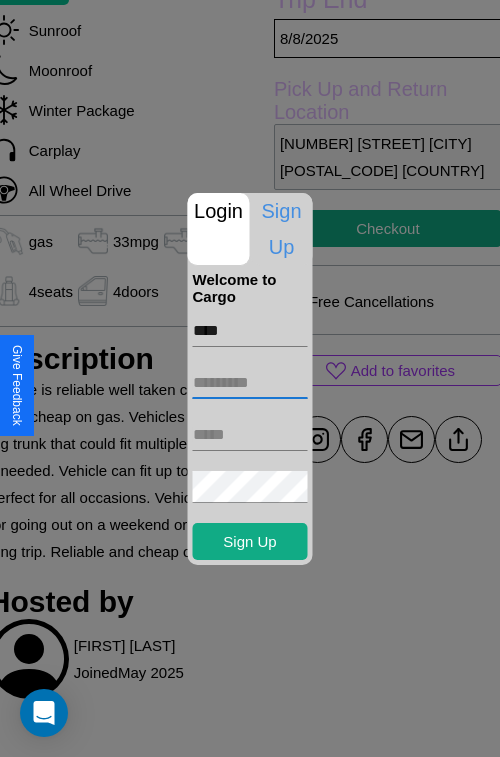 click at bounding box center [250, 383] 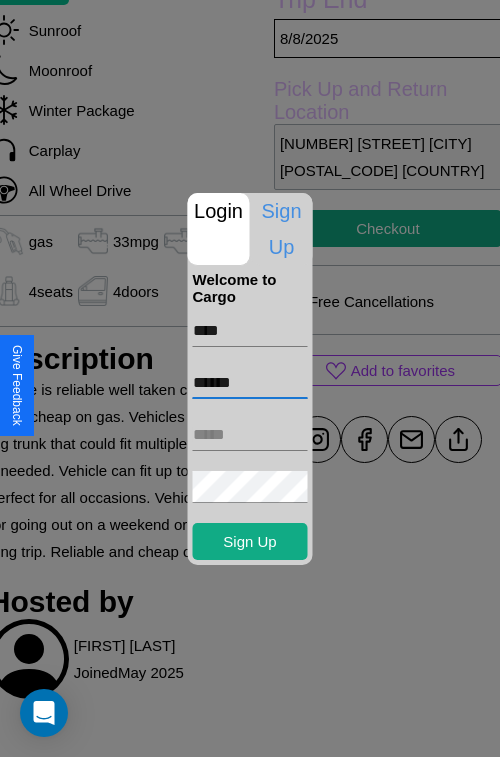 type on "******" 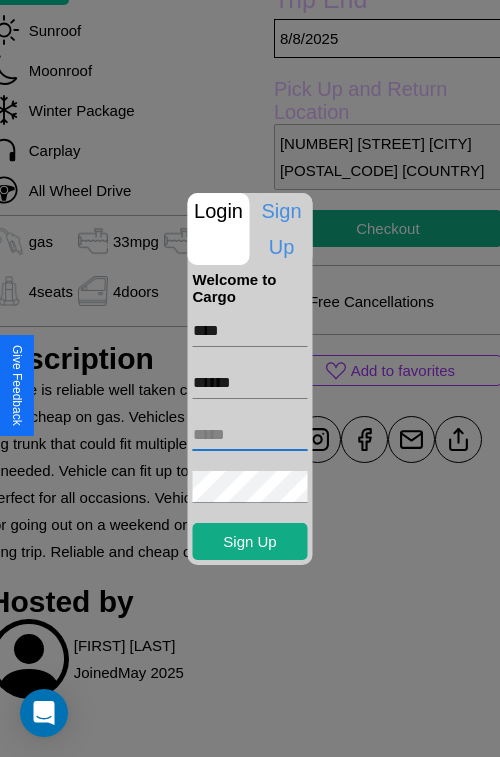 click at bounding box center [250, 435] 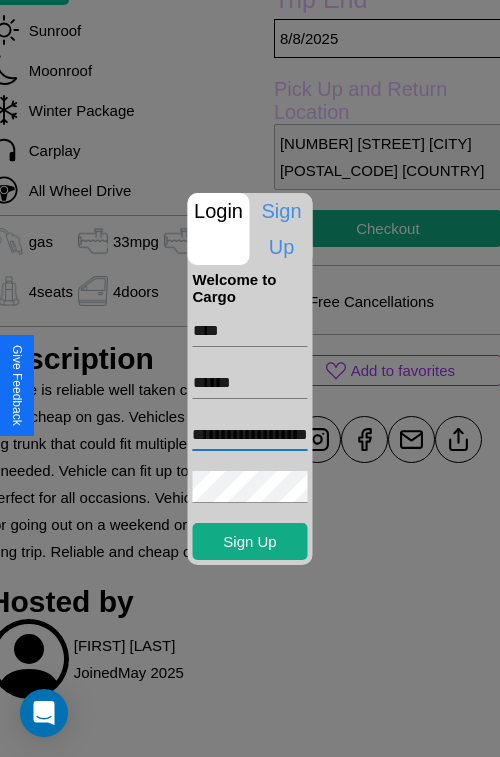 scroll, scrollTop: 0, scrollLeft: 61, axis: horizontal 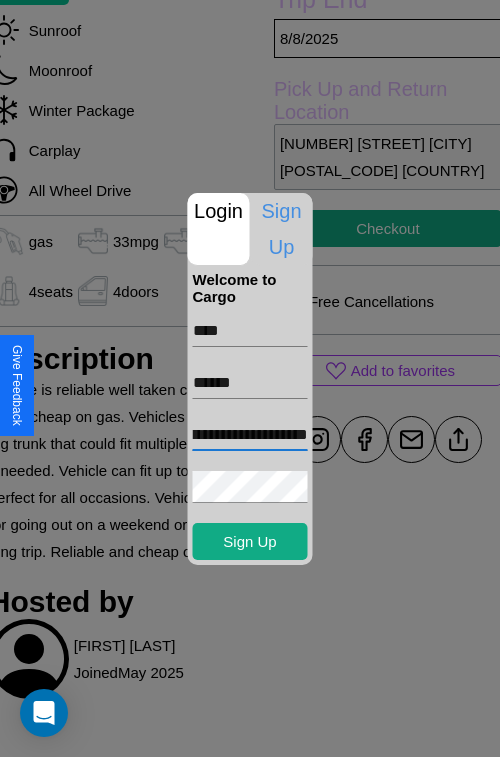 type on "**********" 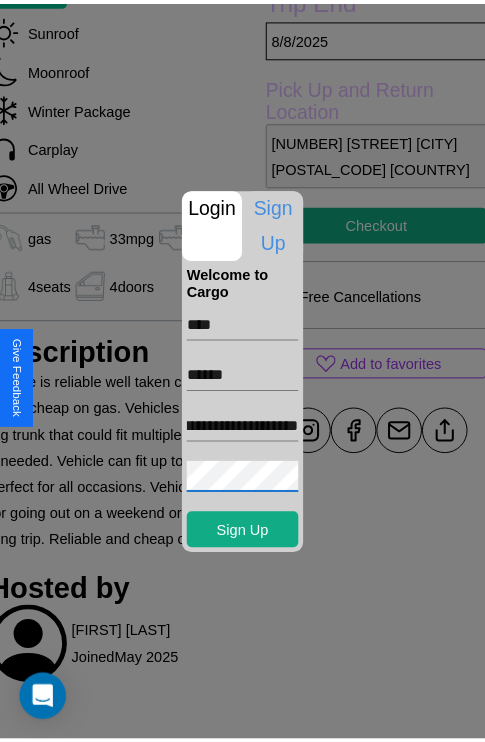 scroll, scrollTop: 0, scrollLeft: 0, axis: both 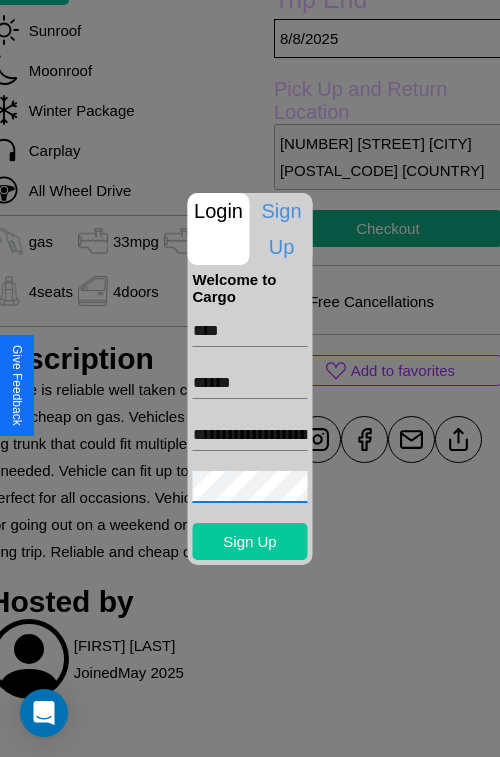 click on "Sign Up" at bounding box center [250, 541] 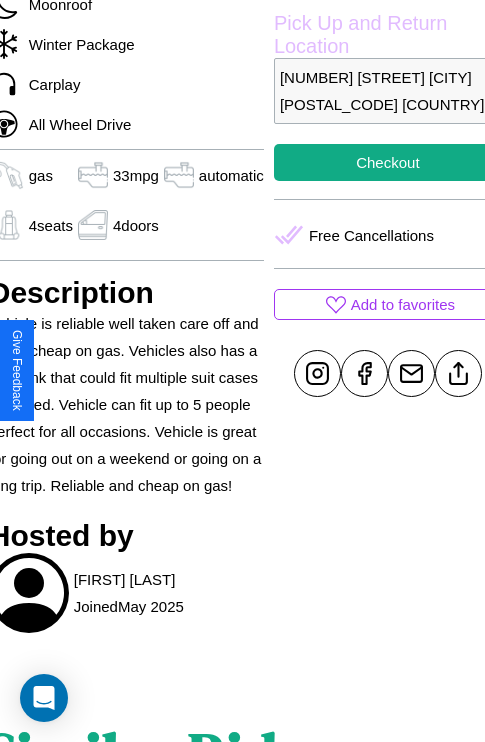 scroll, scrollTop: 588, scrollLeft: 84, axis: both 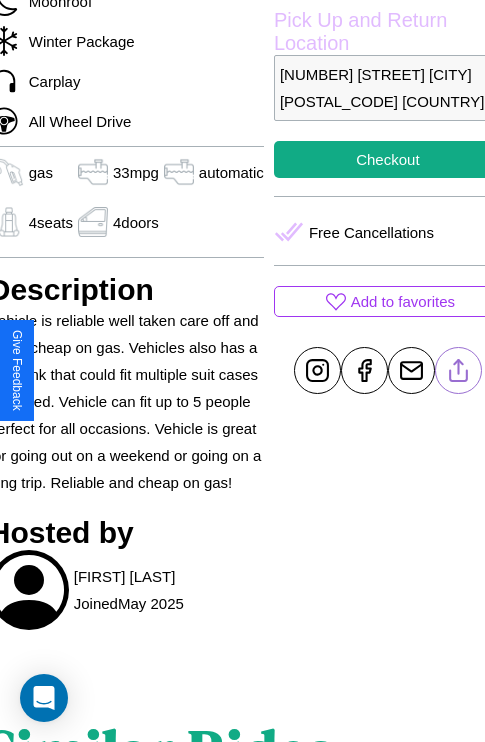click 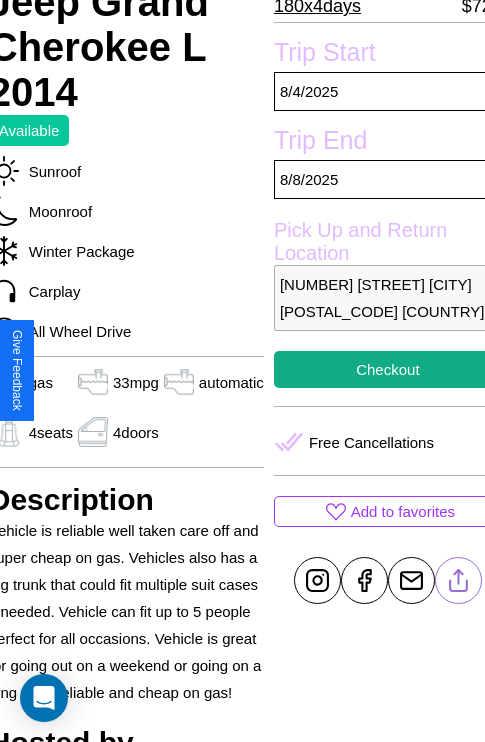scroll, scrollTop: 377, scrollLeft: 84, axis: both 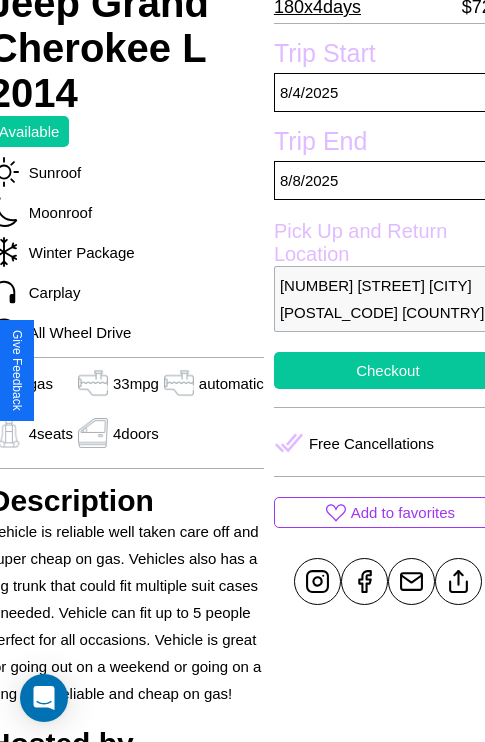 click on "Checkout" at bounding box center (388, 370) 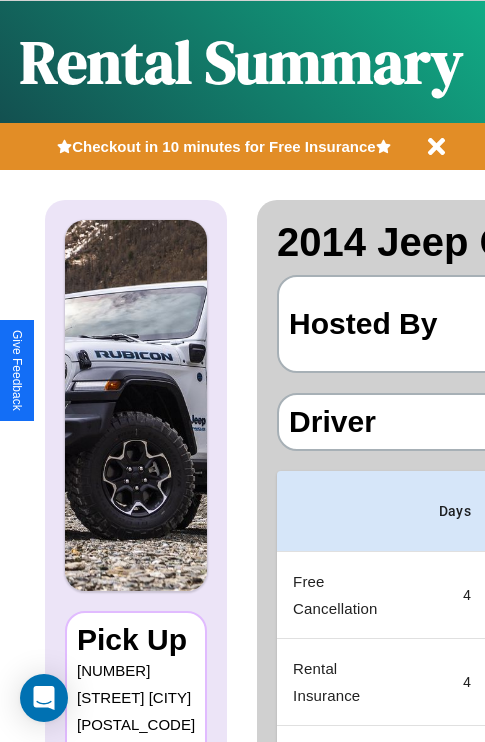 scroll, scrollTop: 0, scrollLeft: 378, axis: horizontal 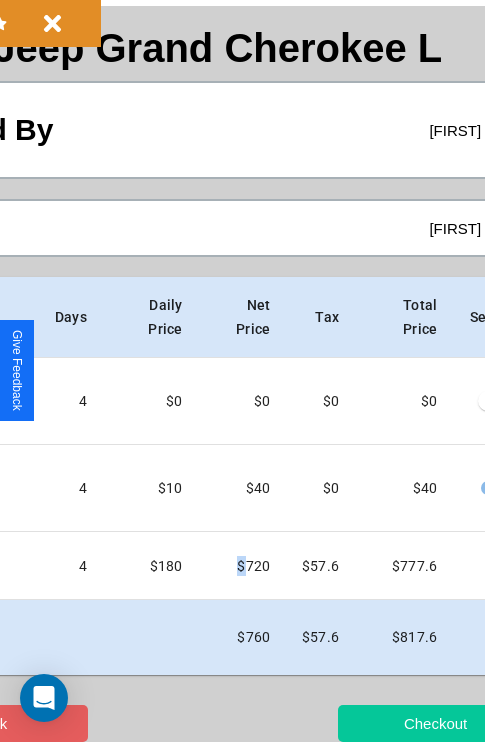 click on "Checkout" at bounding box center [435, 723] 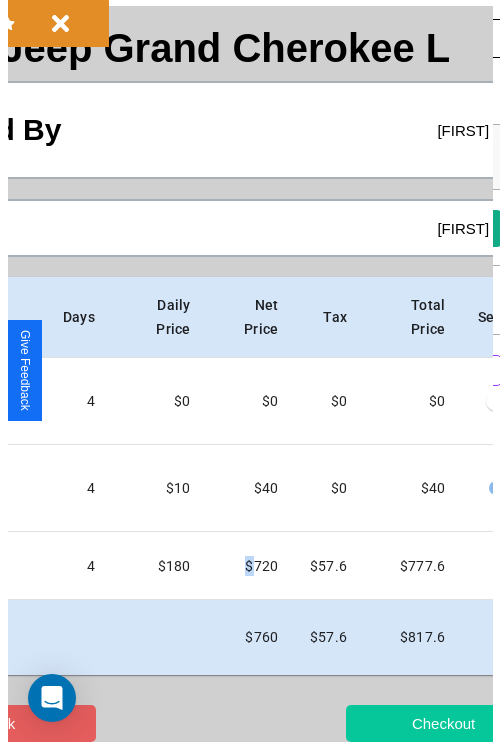 scroll, scrollTop: 0, scrollLeft: 0, axis: both 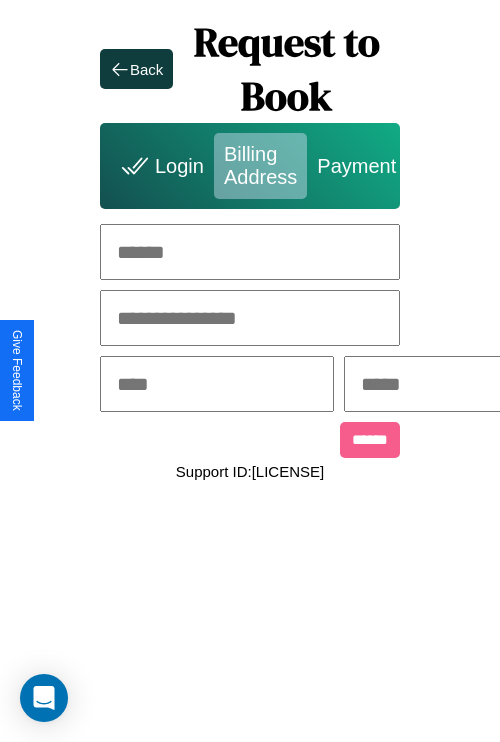 click at bounding box center (250, 252) 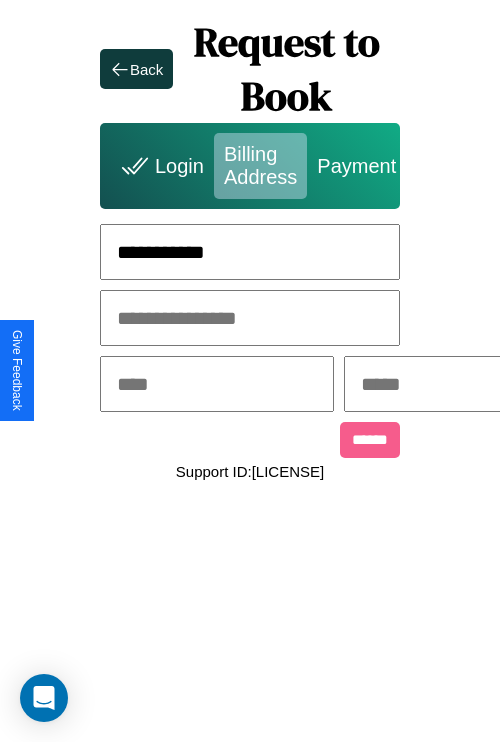 type on "**********" 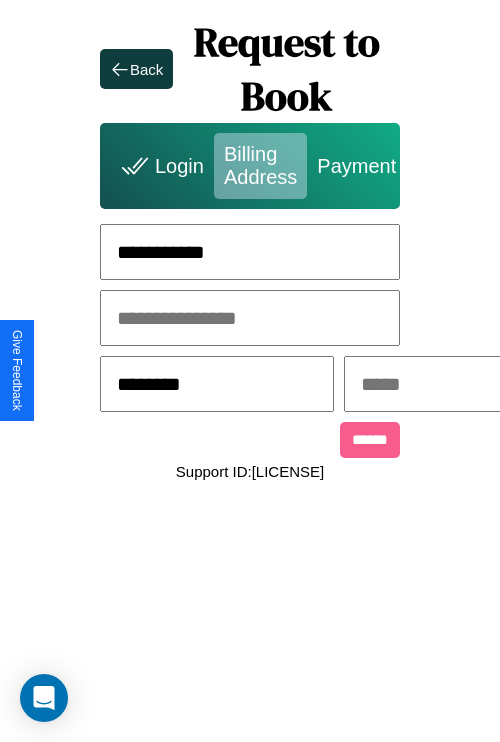 type on "********" 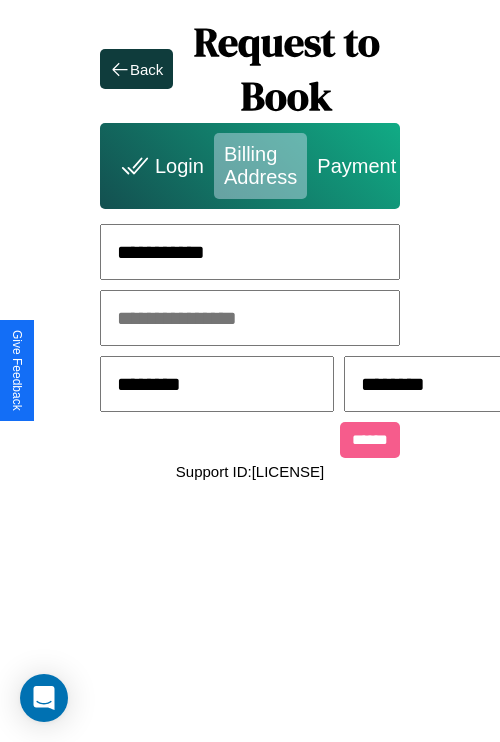 scroll, scrollTop: 0, scrollLeft: 517, axis: horizontal 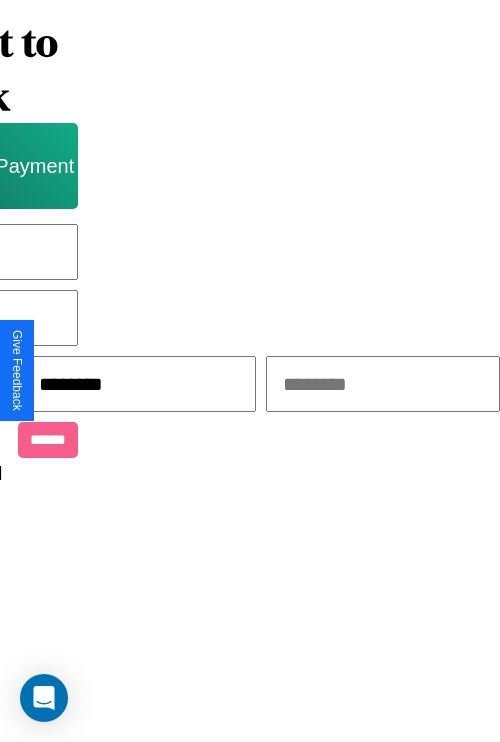 type on "********" 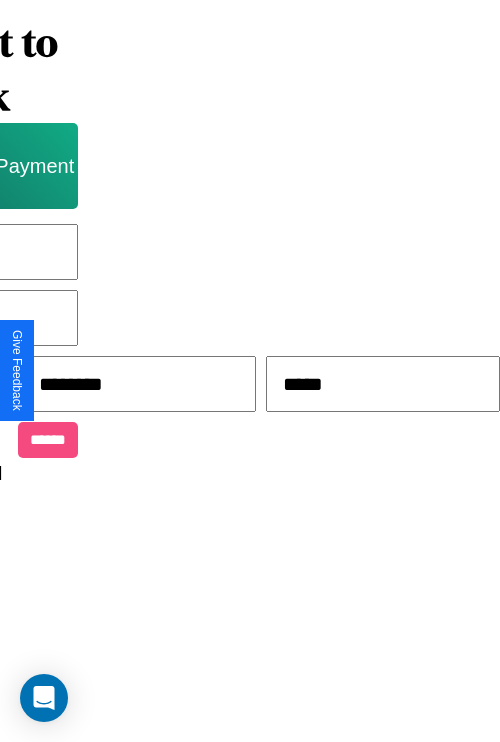 type on "*****" 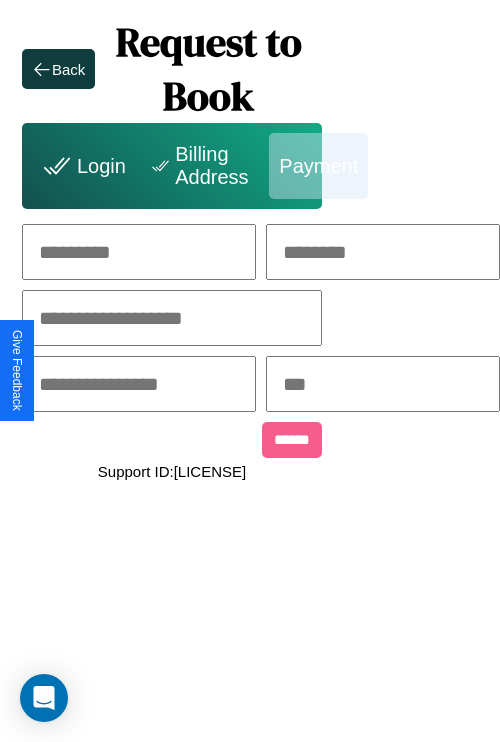 scroll, scrollTop: 0, scrollLeft: 208, axis: horizontal 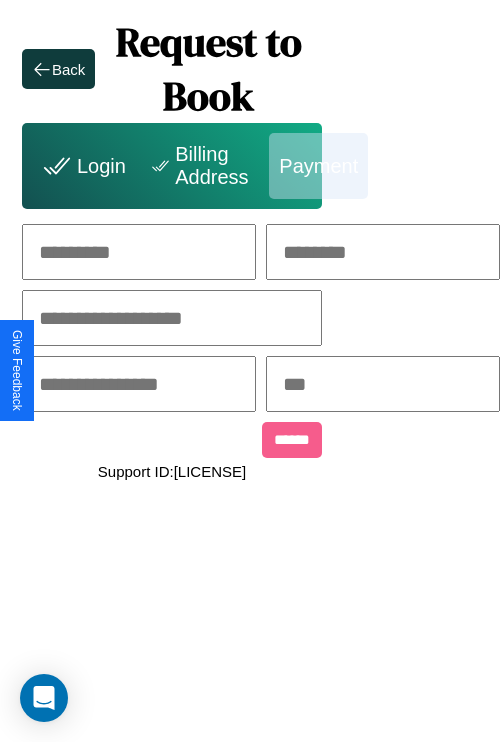 click at bounding box center (139, 252) 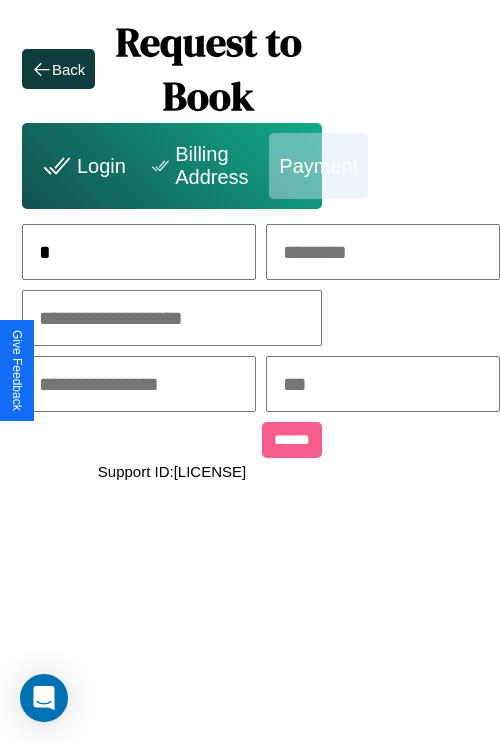 scroll, scrollTop: 0, scrollLeft: 132, axis: horizontal 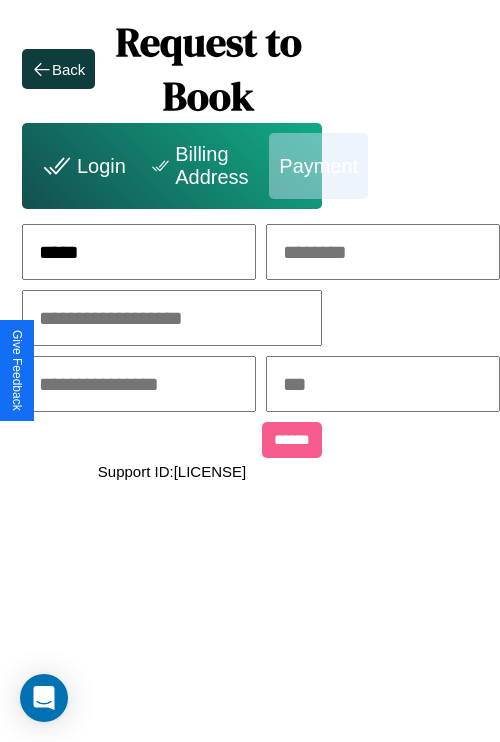 type on "*****" 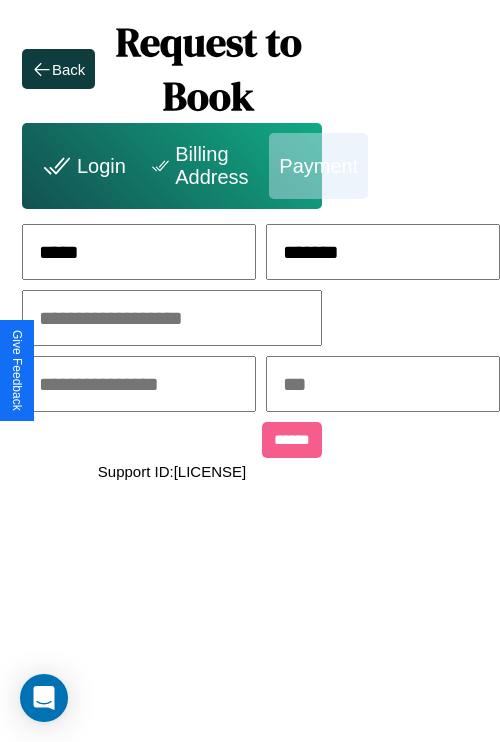 type on "*******" 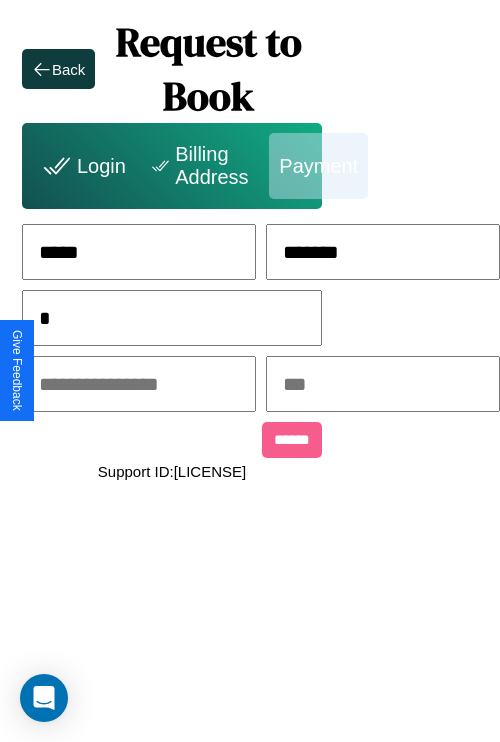 scroll, scrollTop: 0, scrollLeft: 128, axis: horizontal 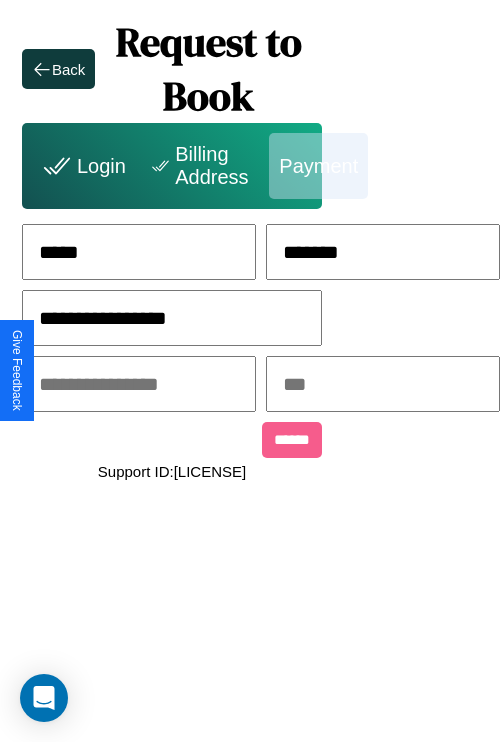 type on "**********" 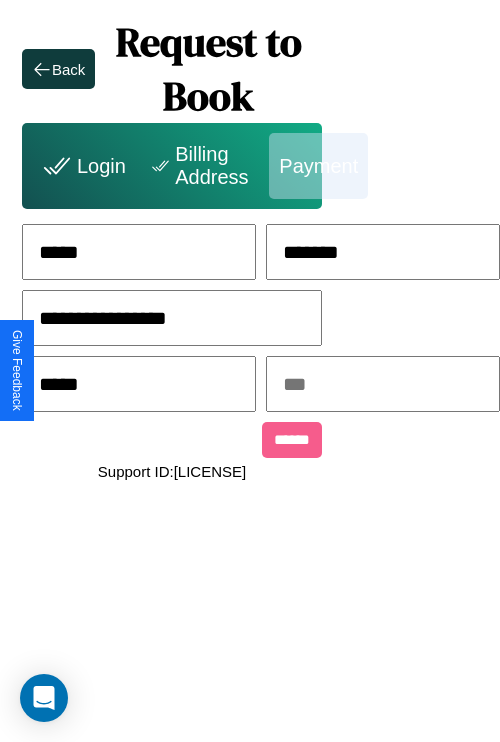 type on "*****" 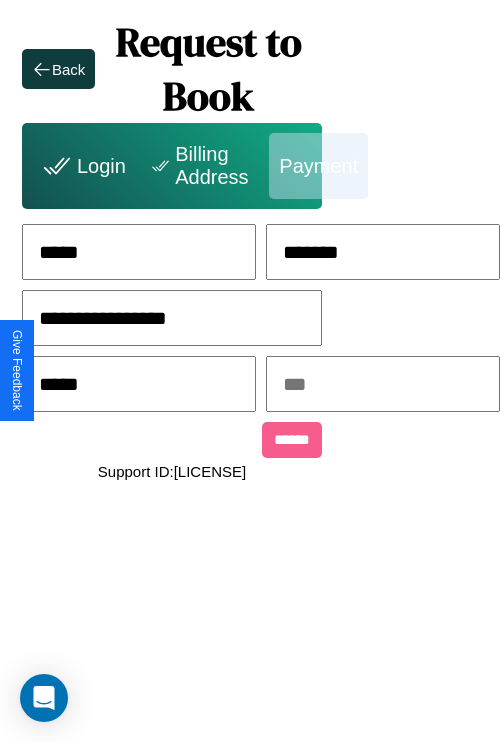 click at bounding box center [383, 384] 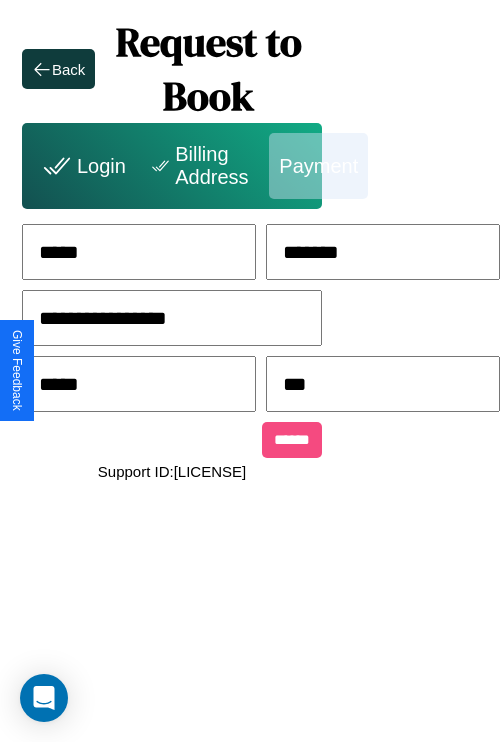 type on "***" 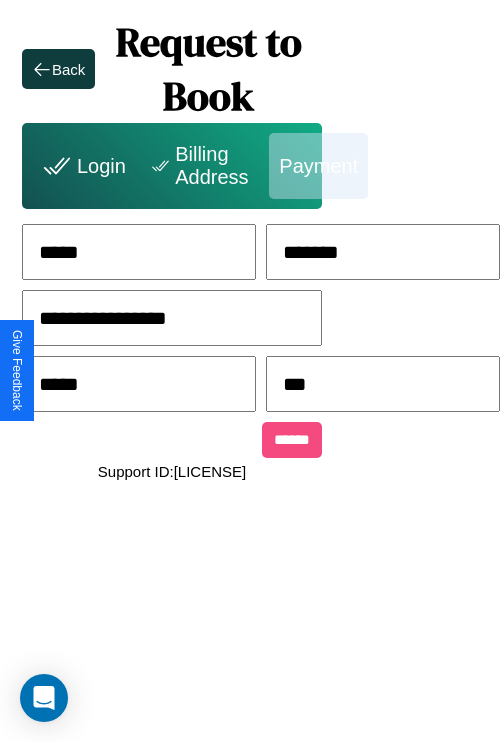 click on "******" at bounding box center [292, 440] 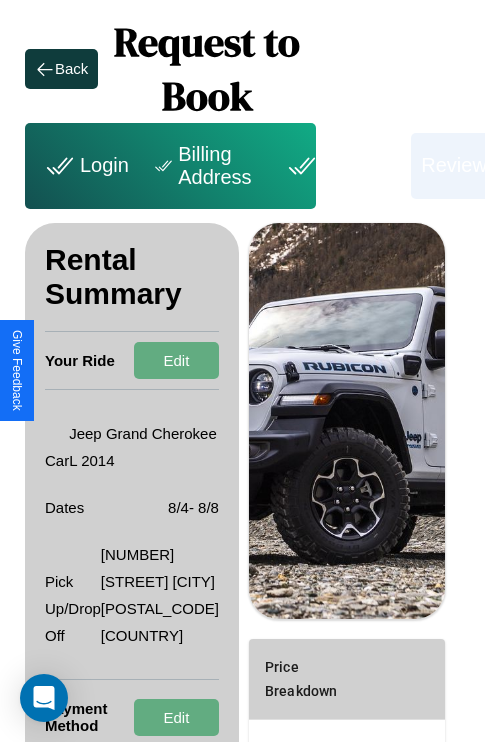 scroll, scrollTop: 295, scrollLeft: 72, axis: both 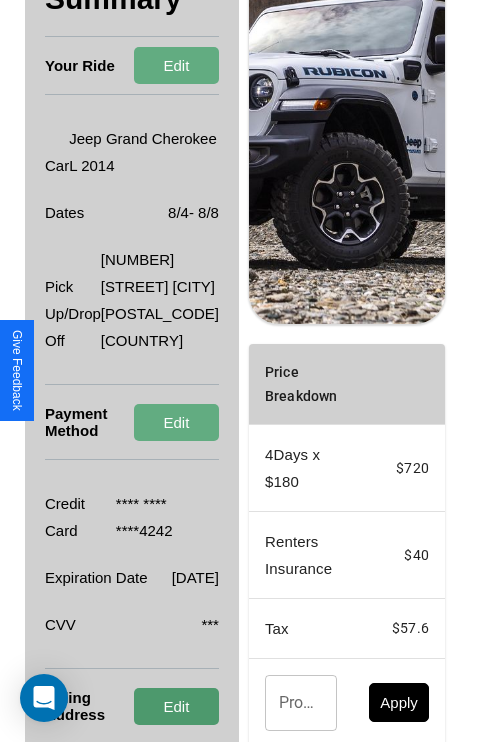 click on "Edit" at bounding box center (176, 706) 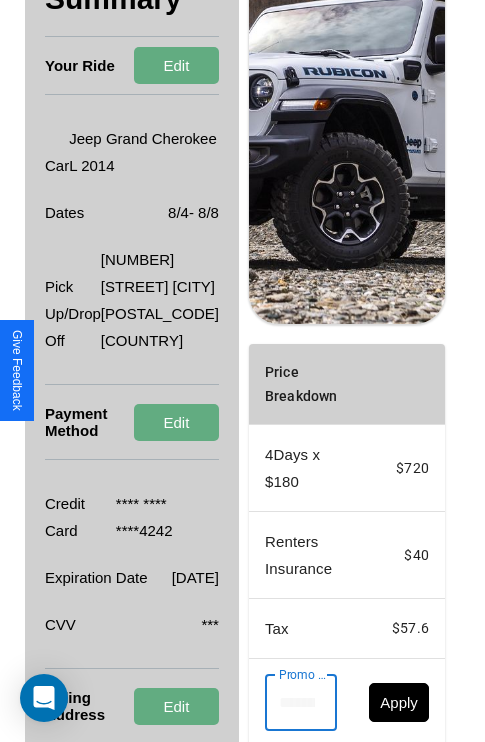 click on "Promo Code" at bounding box center [290, 703] 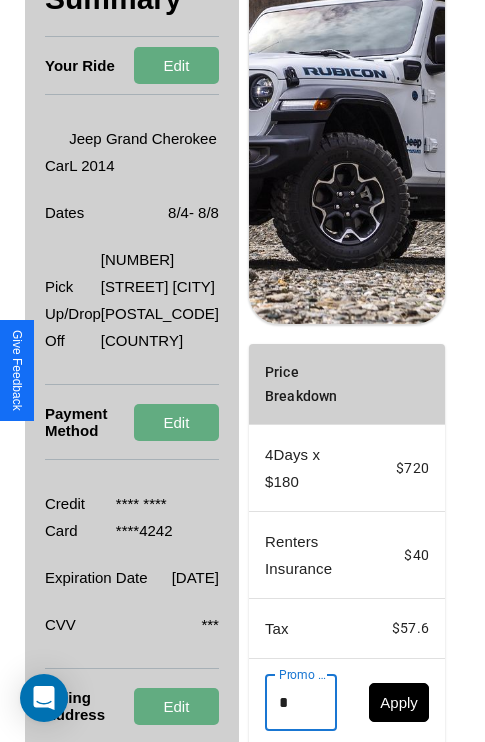 scroll, scrollTop: 310, scrollLeft: 72, axis: both 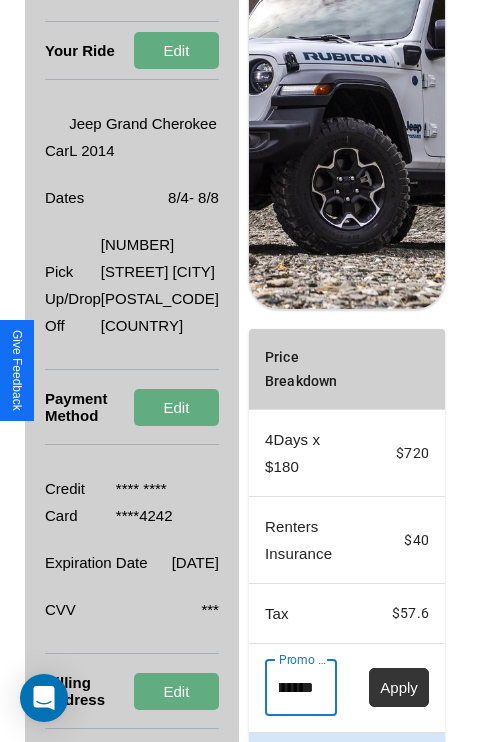 type on "********" 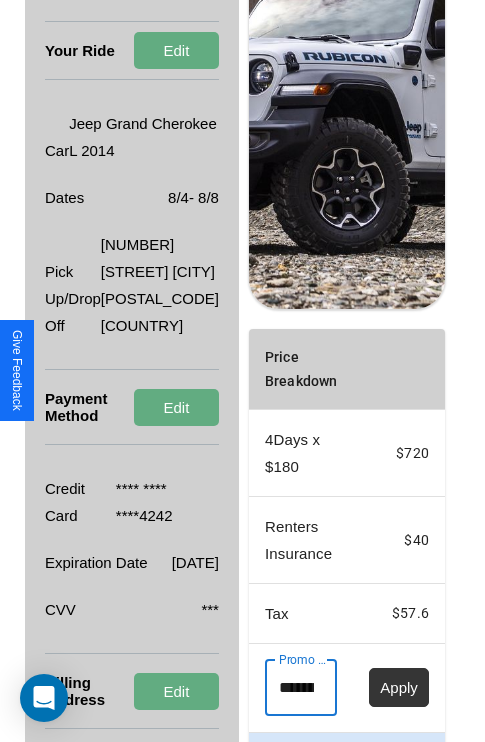 click on "Apply" at bounding box center (399, 687) 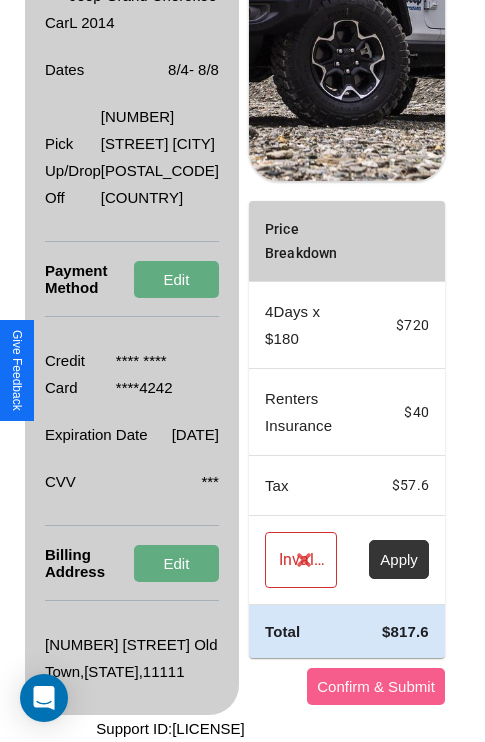 scroll, scrollTop: 482, scrollLeft: 72, axis: both 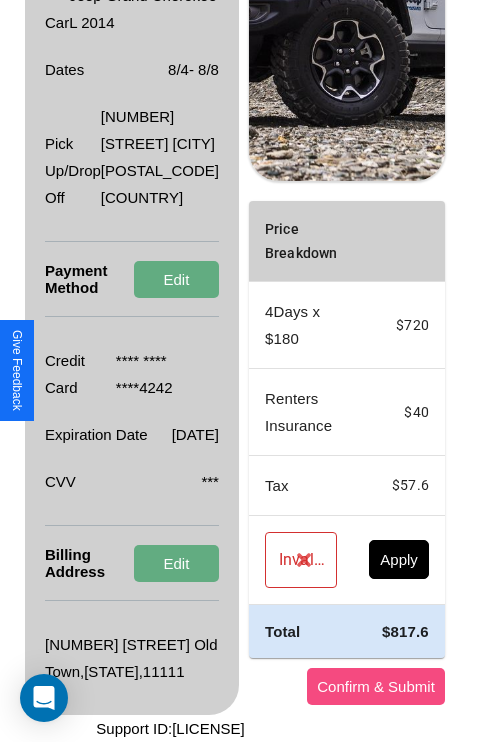 click on "Confirm & Submit" at bounding box center [376, 686] 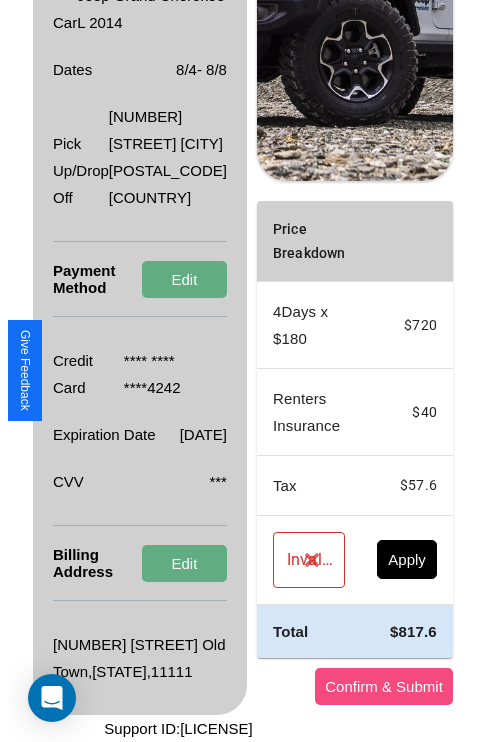 scroll, scrollTop: 0, scrollLeft: 72, axis: horizontal 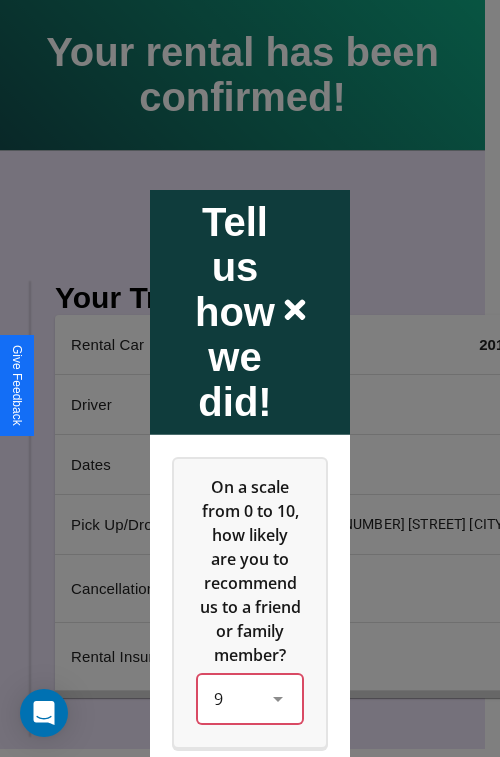 click on "9" at bounding box center (250, 698) 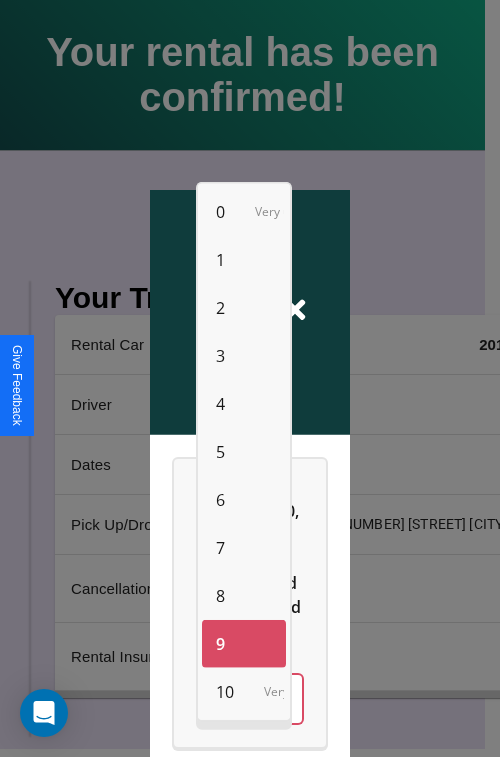 click on "2" at bounding box center [220, 308] 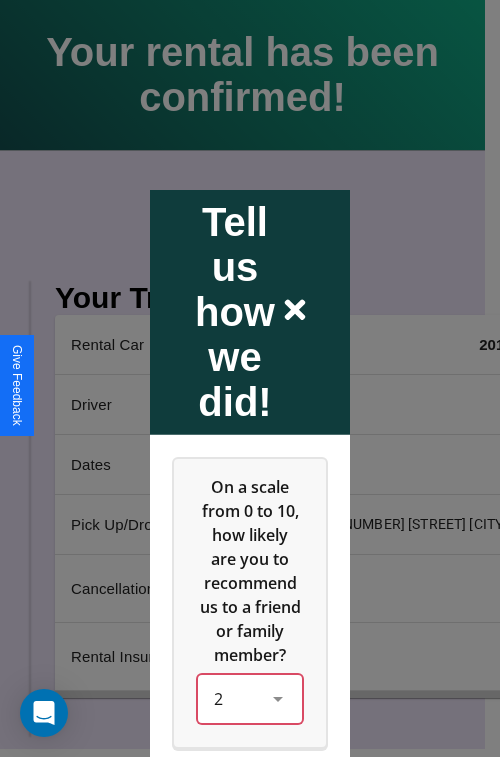 scroll, scrollTop: 334, scrollLeft: 0, axis: vertical 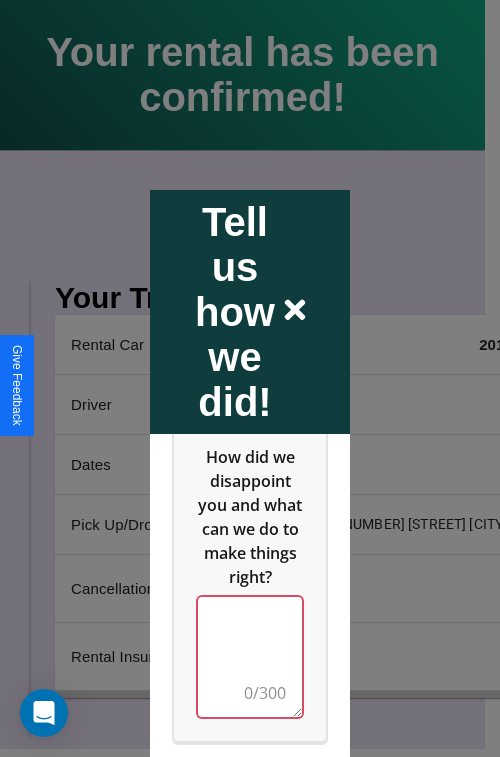 click at bounding box center (250, 656) 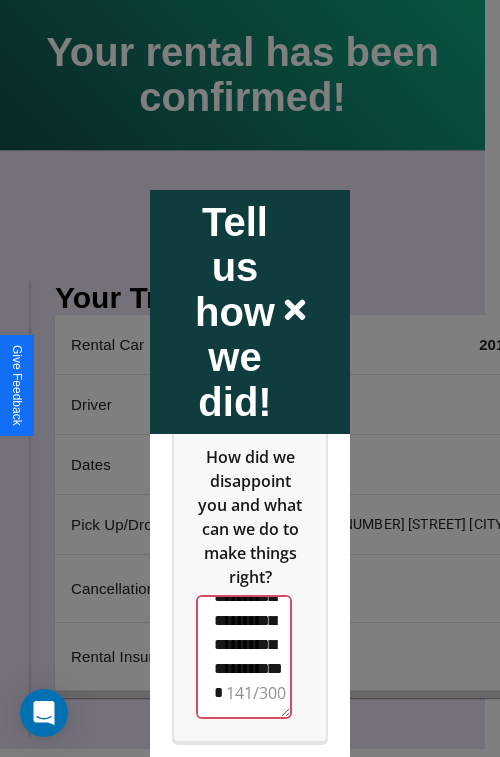 scroll, scrollTop: 564, scrollLeft: 0, axis: vertical 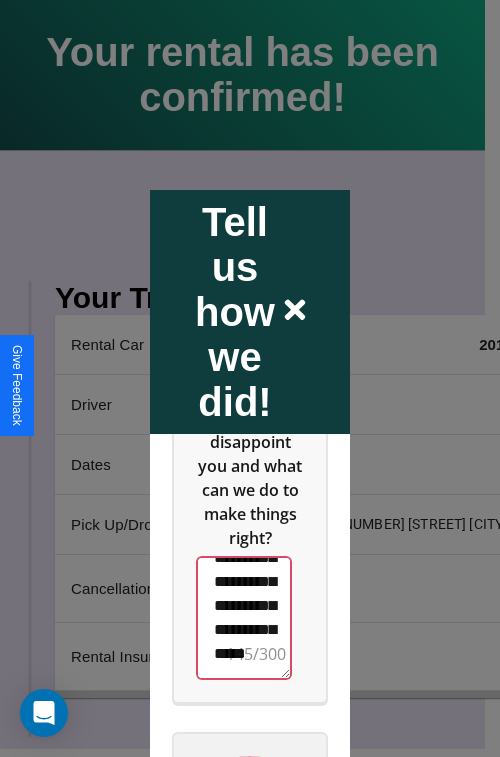 type on "**********" 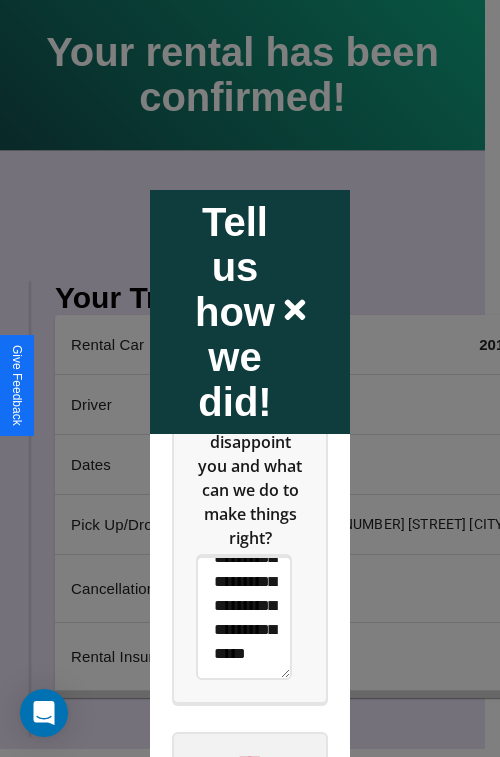 click on "****" at bounding box center [250, 761] 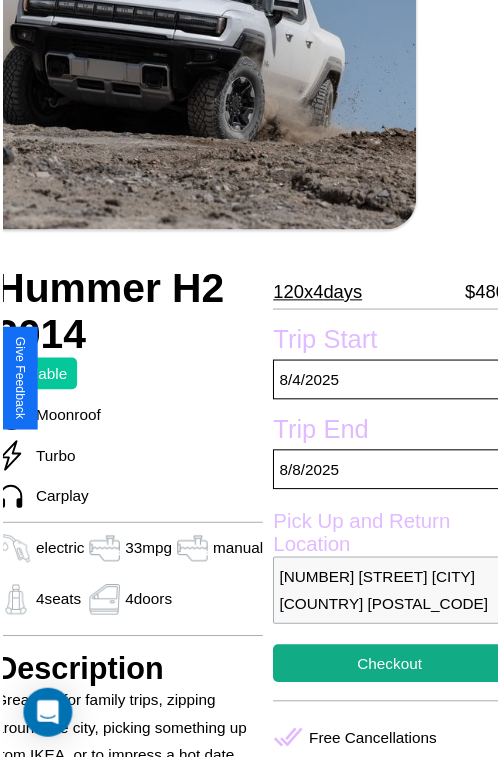 scroll, scrollTop: 220, scrollLeft: 80, axis: both 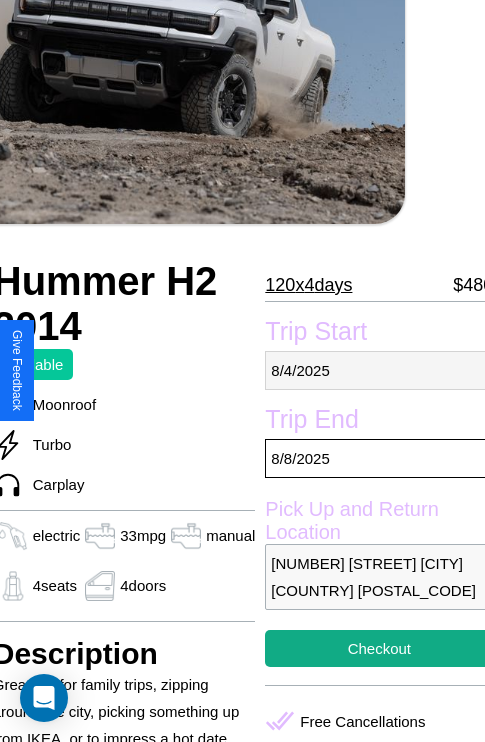 click on "[DATE] / [DATE] / [DATE]" at bounding box center [379, 370] 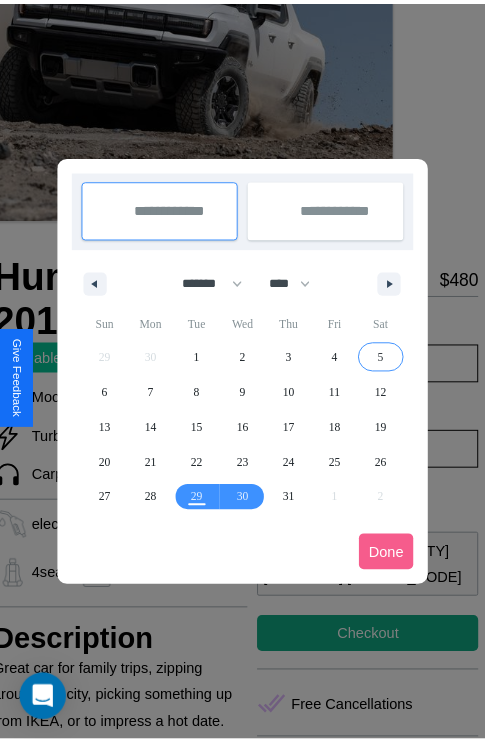 scroll, scrollTop: 0, scrollLeft: 80, axis: horizontal 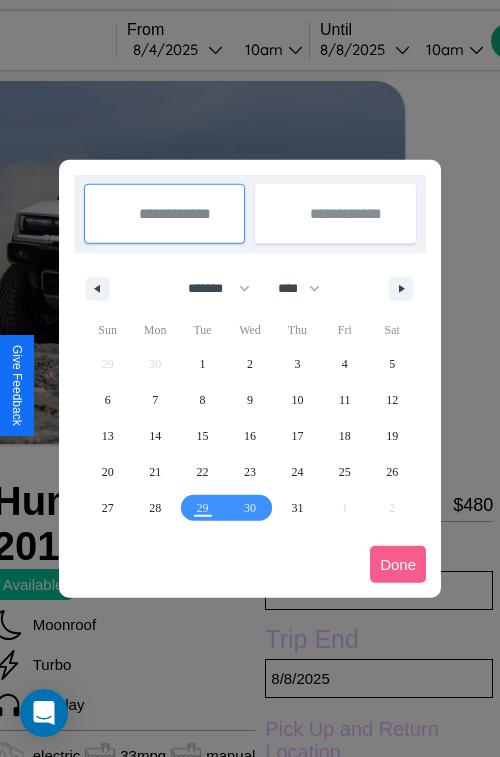 click at bounding box center (250, 378) 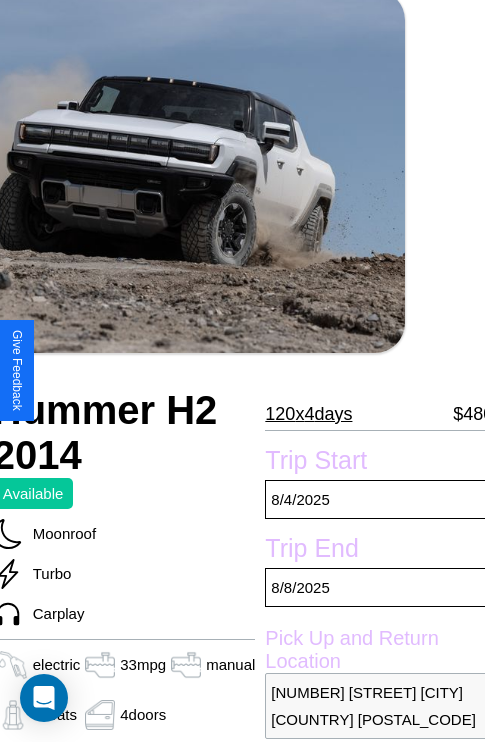 scroll, scrollTop: 134, scrollLeft: 80, axis: both 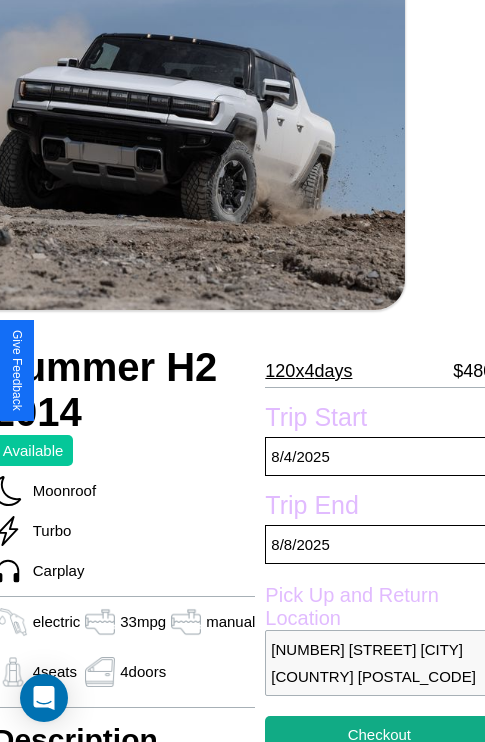 click on "120  x  4  days" at bounding box center [308, 371] 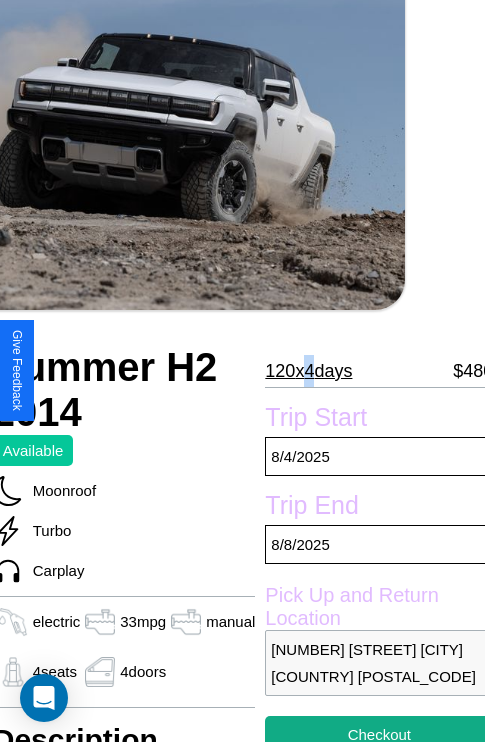 click on "120  x  4  days" at bounding box center (308, 371) 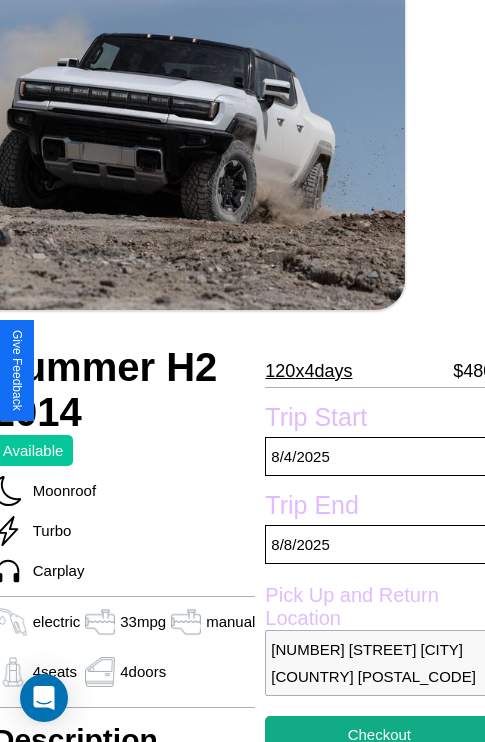 click on "120  x  4  days" at bounding box center (308, 371) 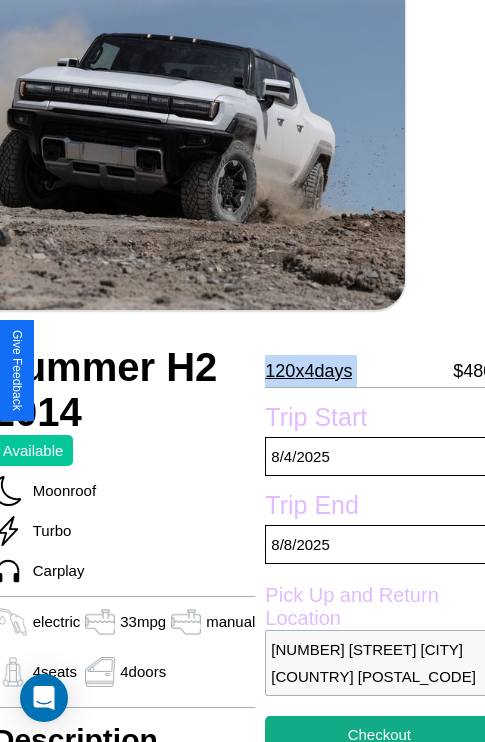 click on "120  x  4  days" at bounding box center [308, 371] 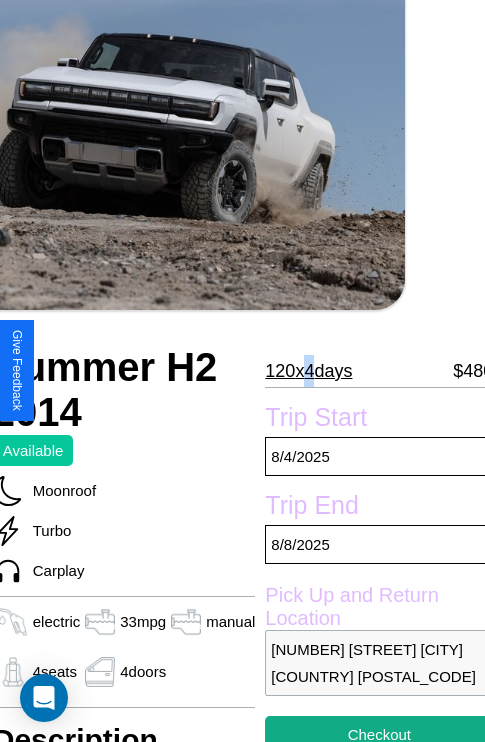 click on "120  x  4  days" at bounding box center [308, 371] 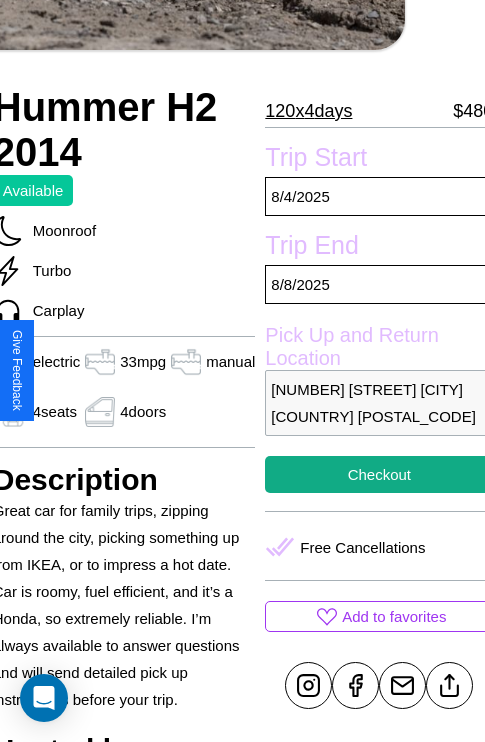 scroll, scrollTop: 498, scrollLeft: 80, axis: both 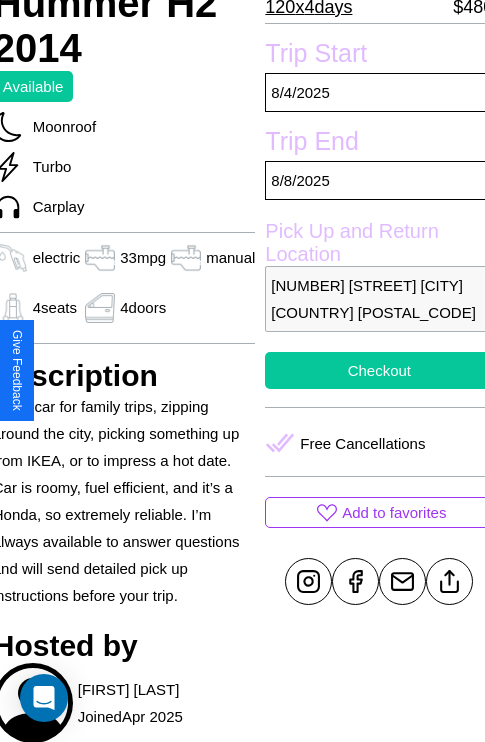 click on "Checkout" at bounding box center (379, 370) 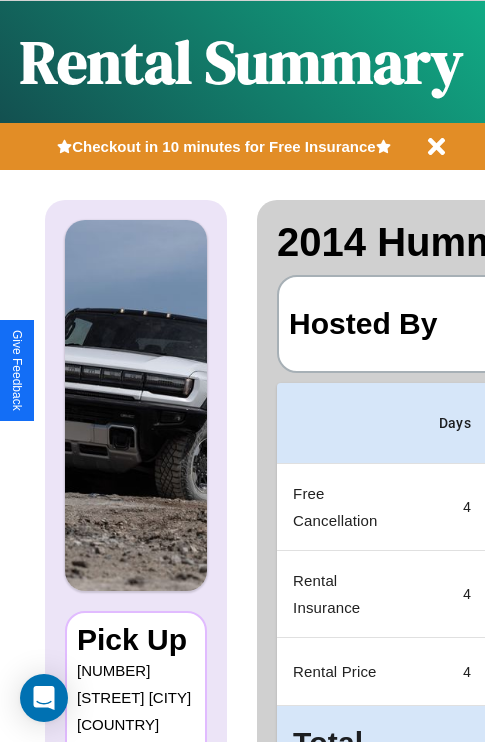 scroll, scrollTop: 0, scrollLeft: 378, axis: horizontal 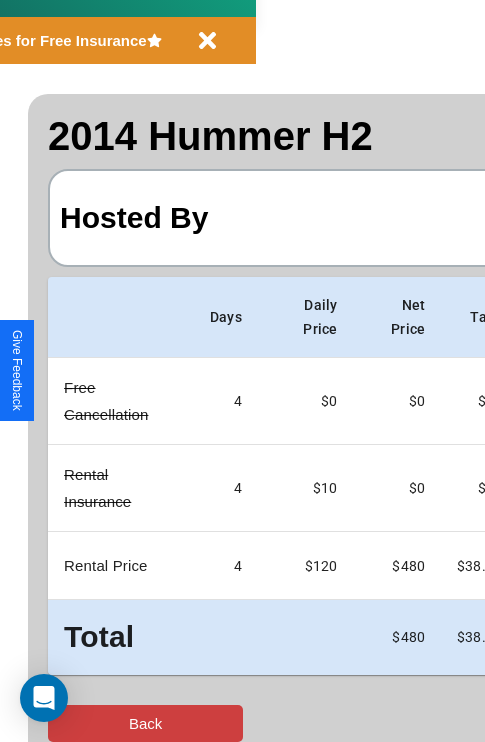 click on "Back" at bounding box center (145, 723) 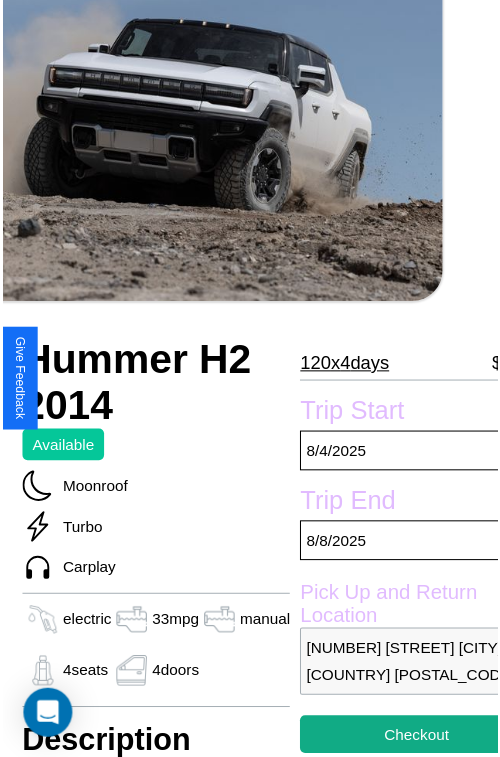 scroll, scrollTop: 220, scrollLeft: 80, axis: both 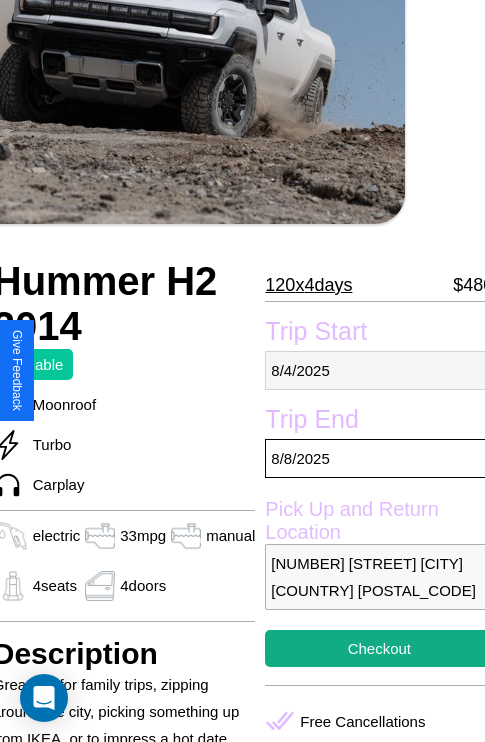 click on "8 / 4 / 2025" at bounding box center [379, 370] 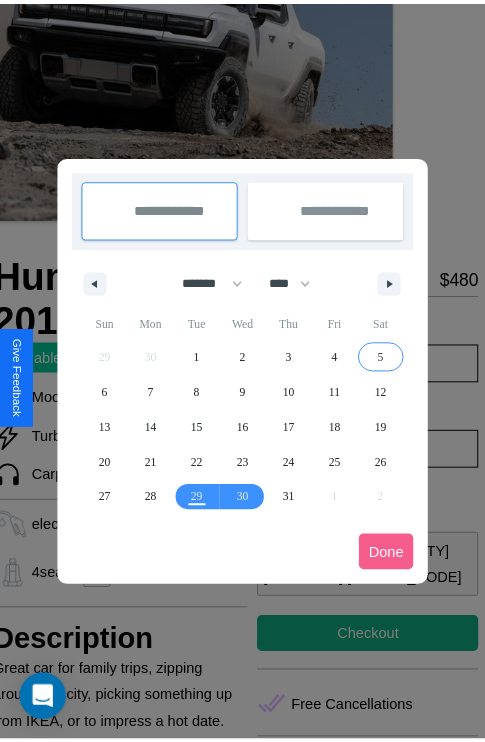 scroll, scrollTop: 0, scrollLeft: 80, axis: horizontal 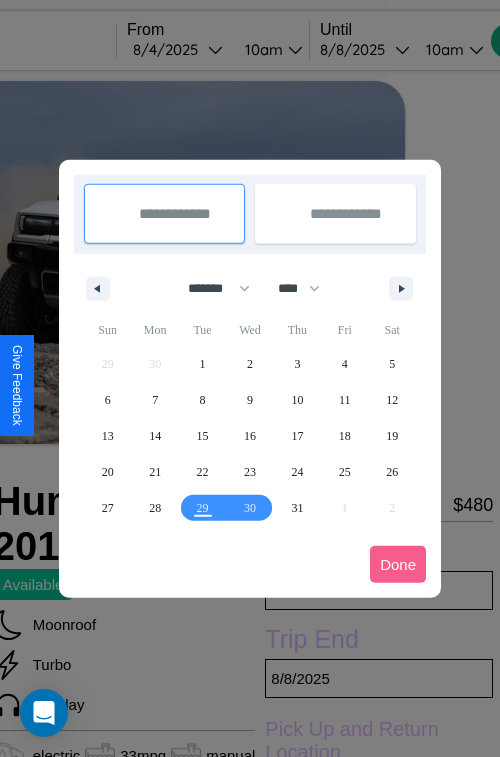 click at bounding box center (250, 378) 